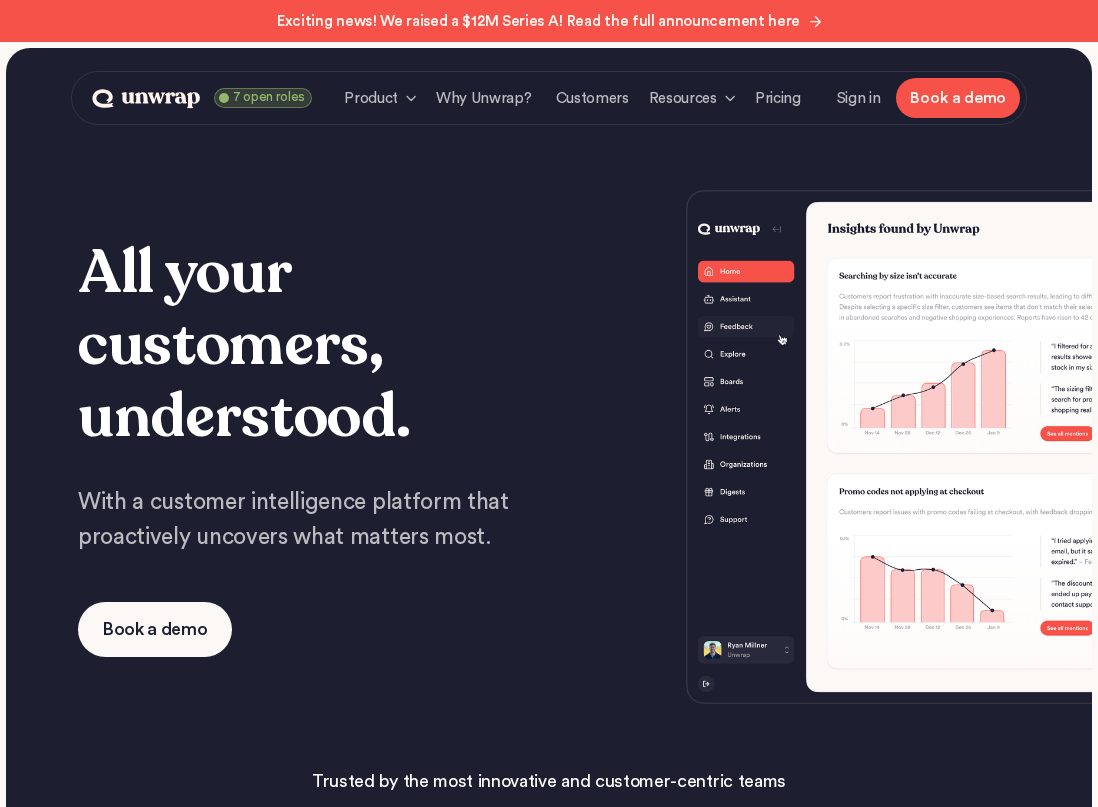 scroll, scrollTop: 0, scrollLeft: 0, axis: both 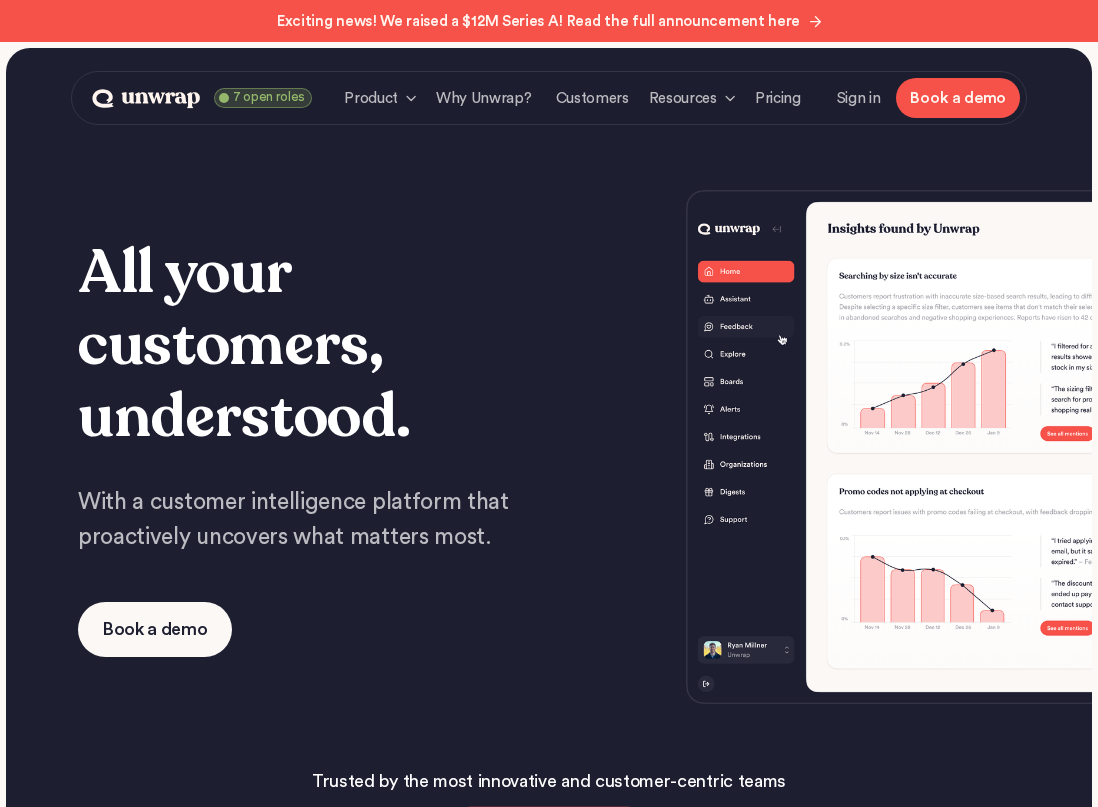 click on "Sign in" at bounding box center (859, 98) 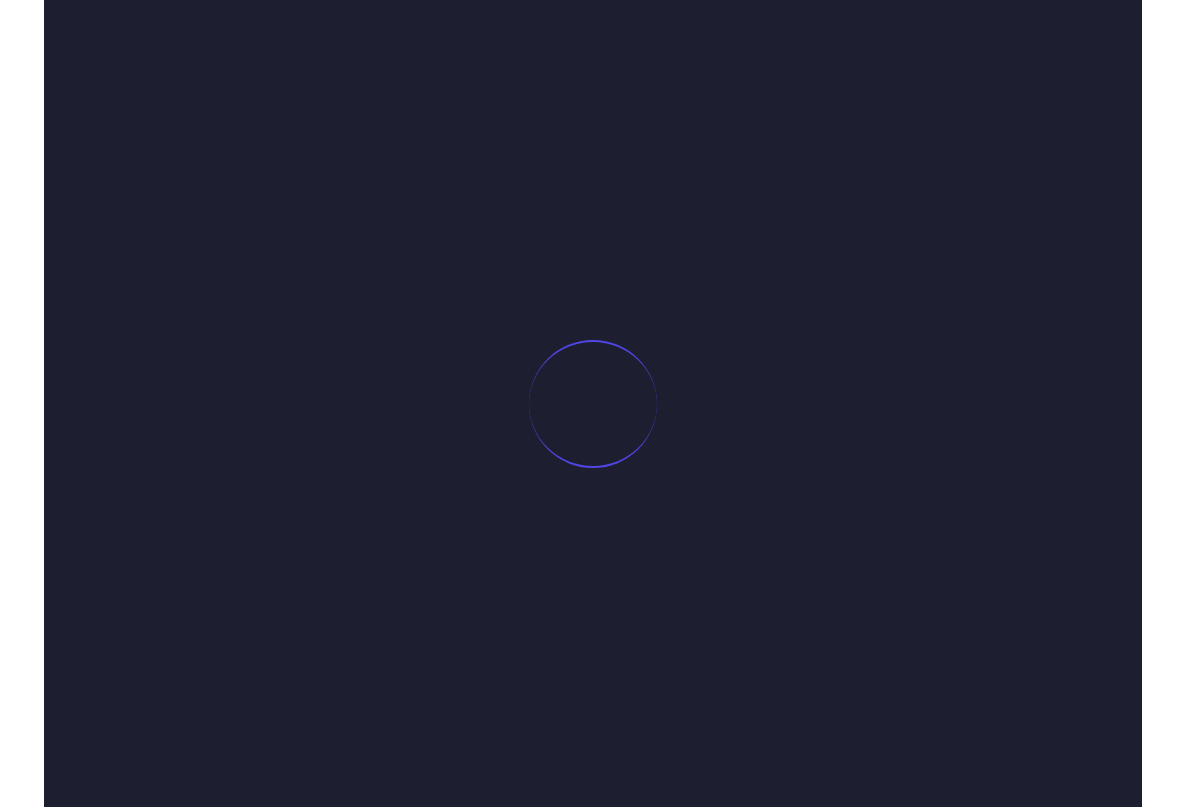 scroll, scrollTop: 0, scrollLeft: 0, axis: both 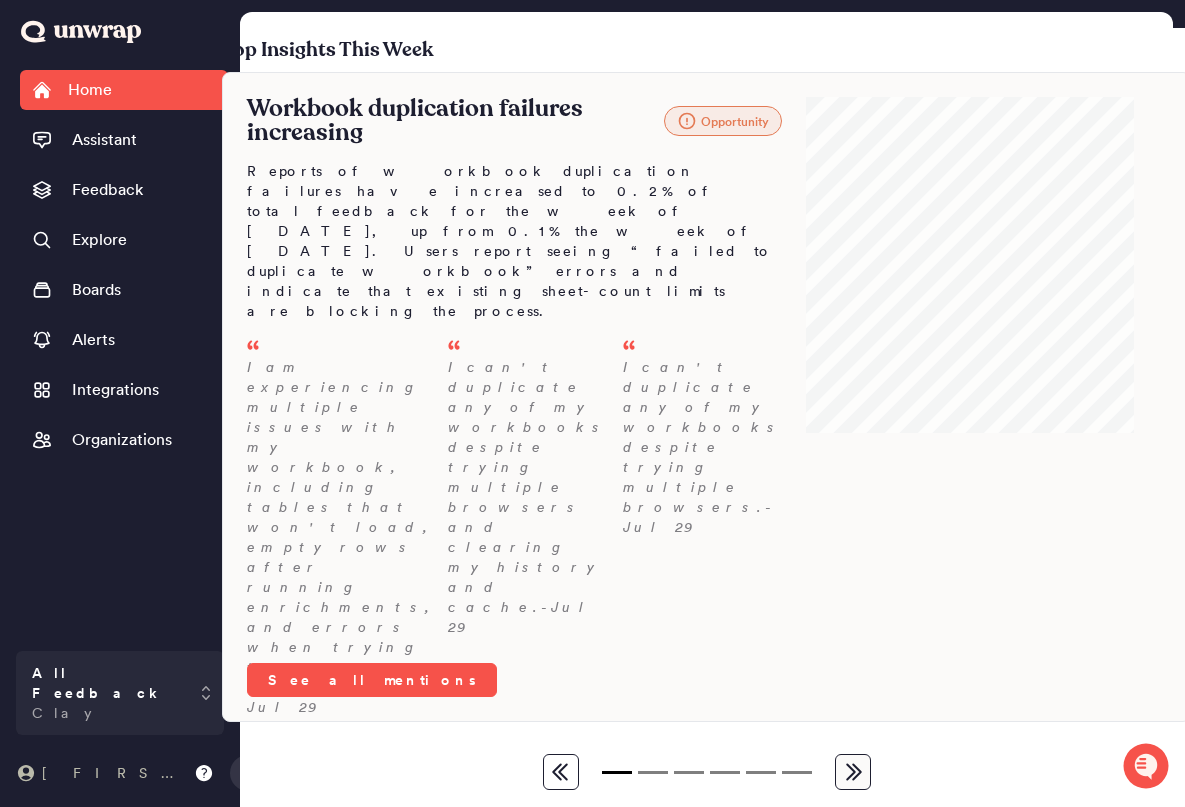 click on "[FIRST]" at bounding box center (114, 773) 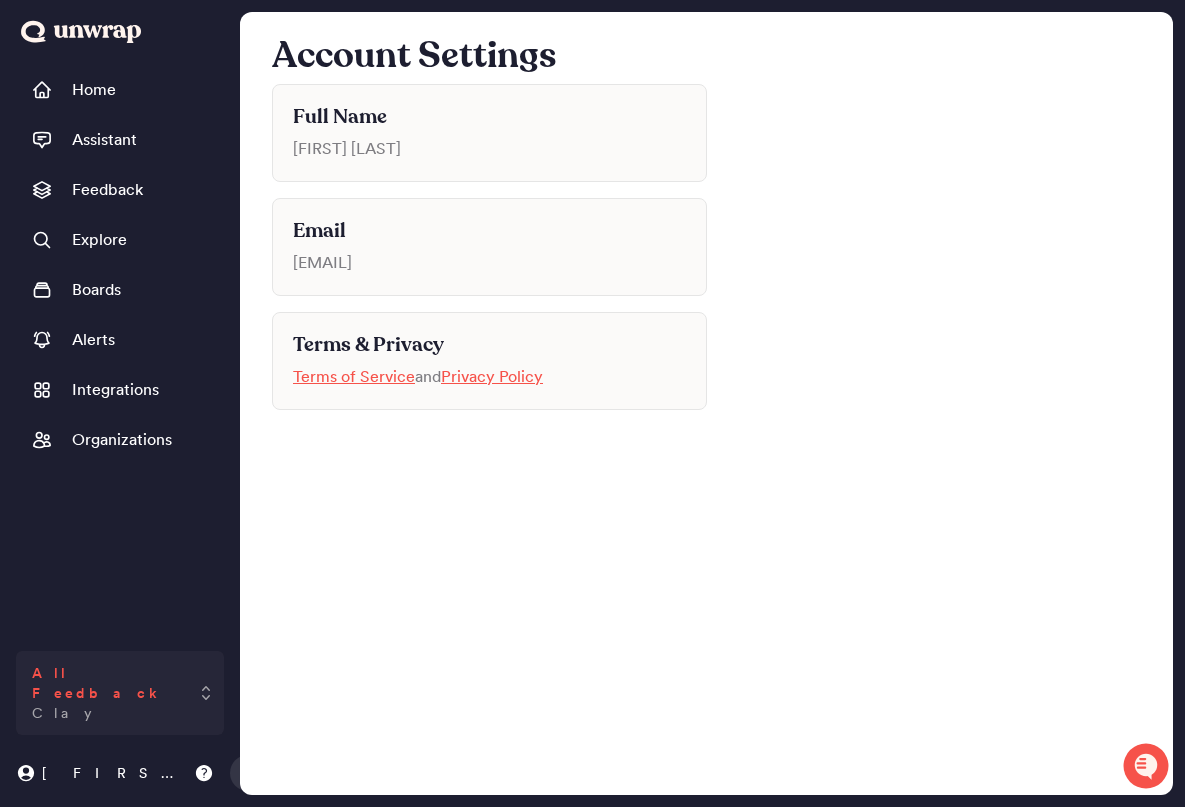 click on "All Feedback Clay" at bounding box center [120, 693] 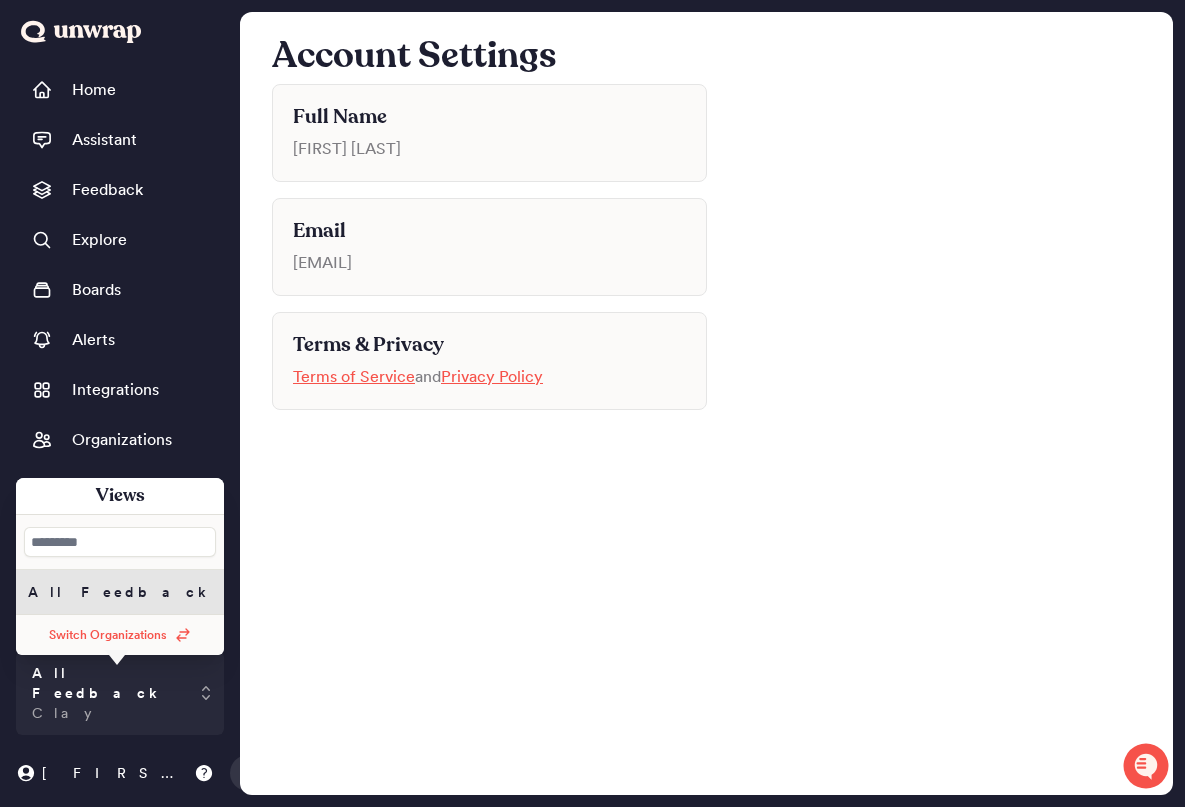 click on "Account Settings Full Name [FIRST] [LAST] Email [EMAIL] Terms & Privacy Terms of Service and Privacy Policy" at bounding box center [706, 403] 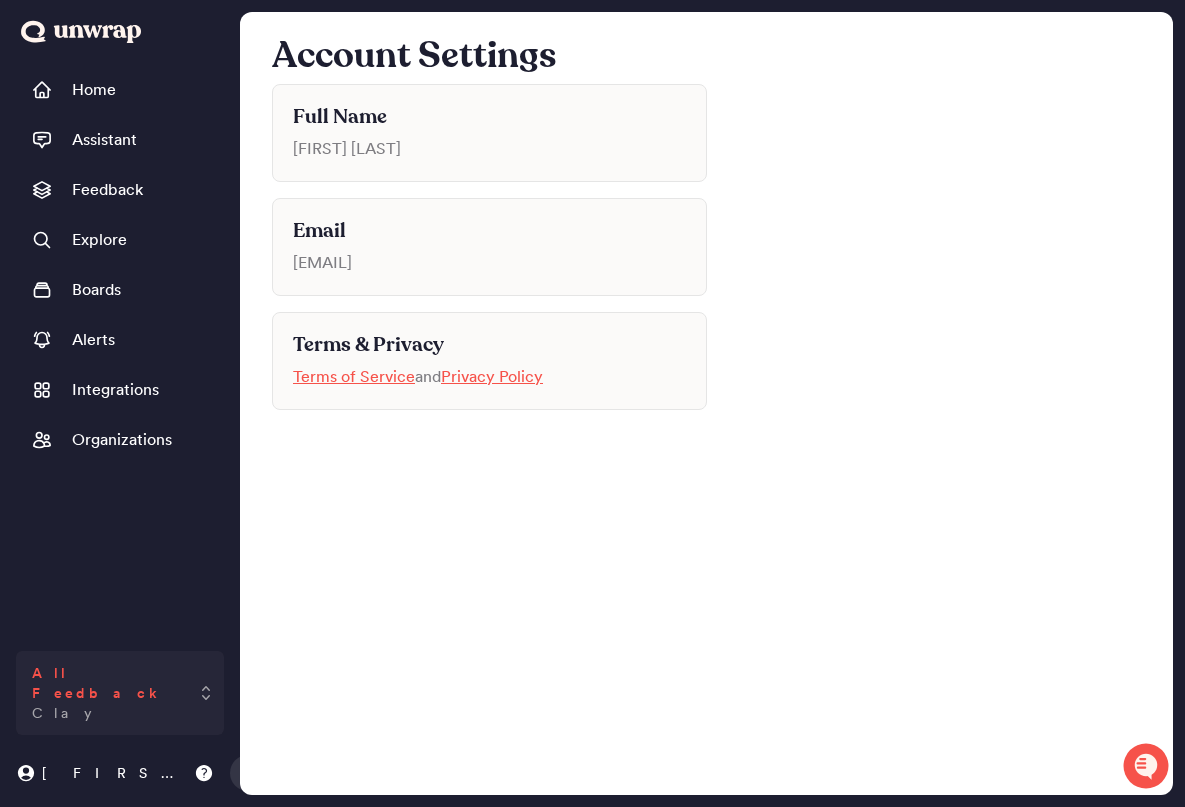 click on "All Feedback Clay" at bounding box center [120, 693] 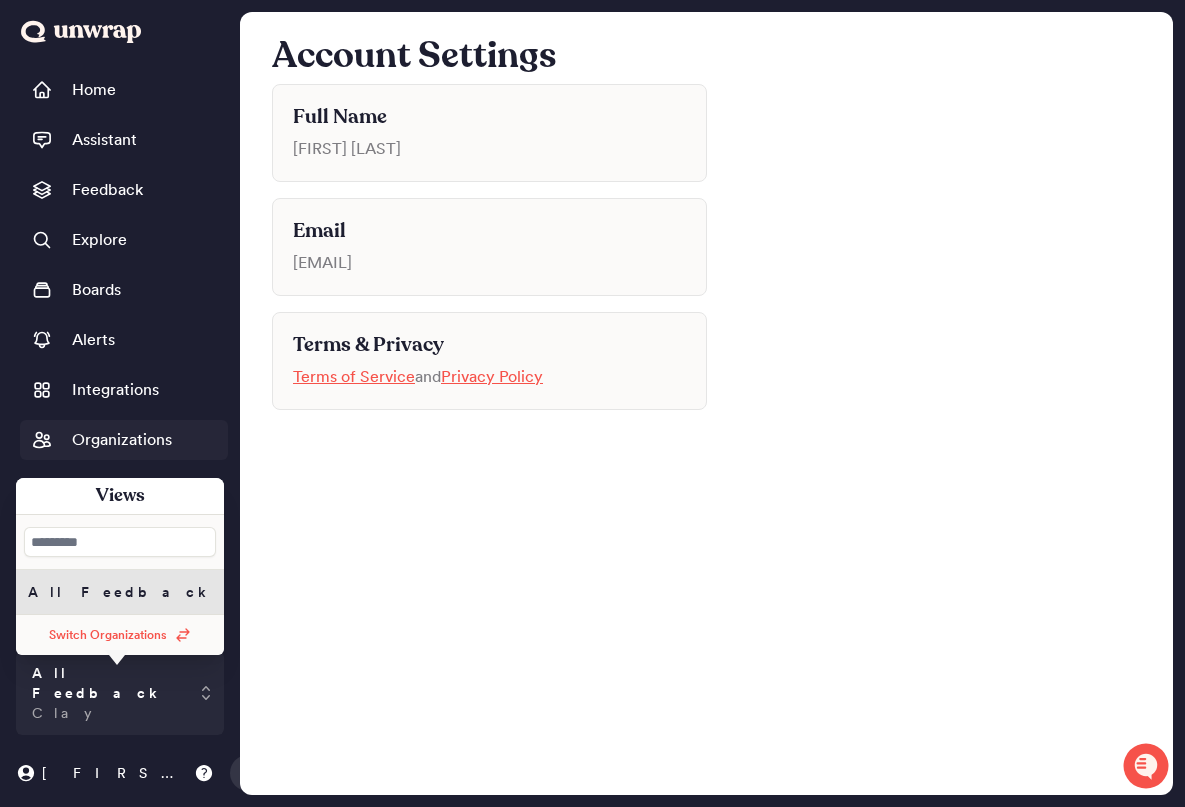 click on "Organizations" at bounding box center [124, 440] 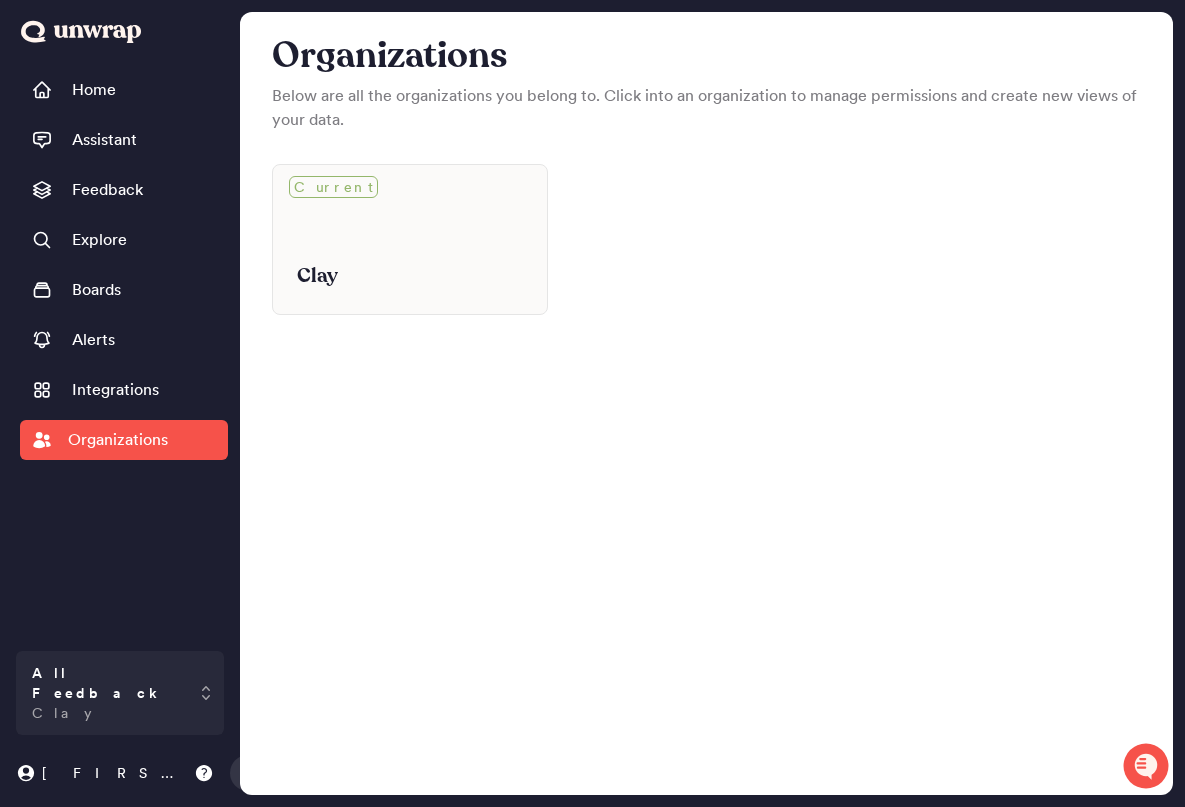 click on "Organizations" at bounding box center (118, 440) 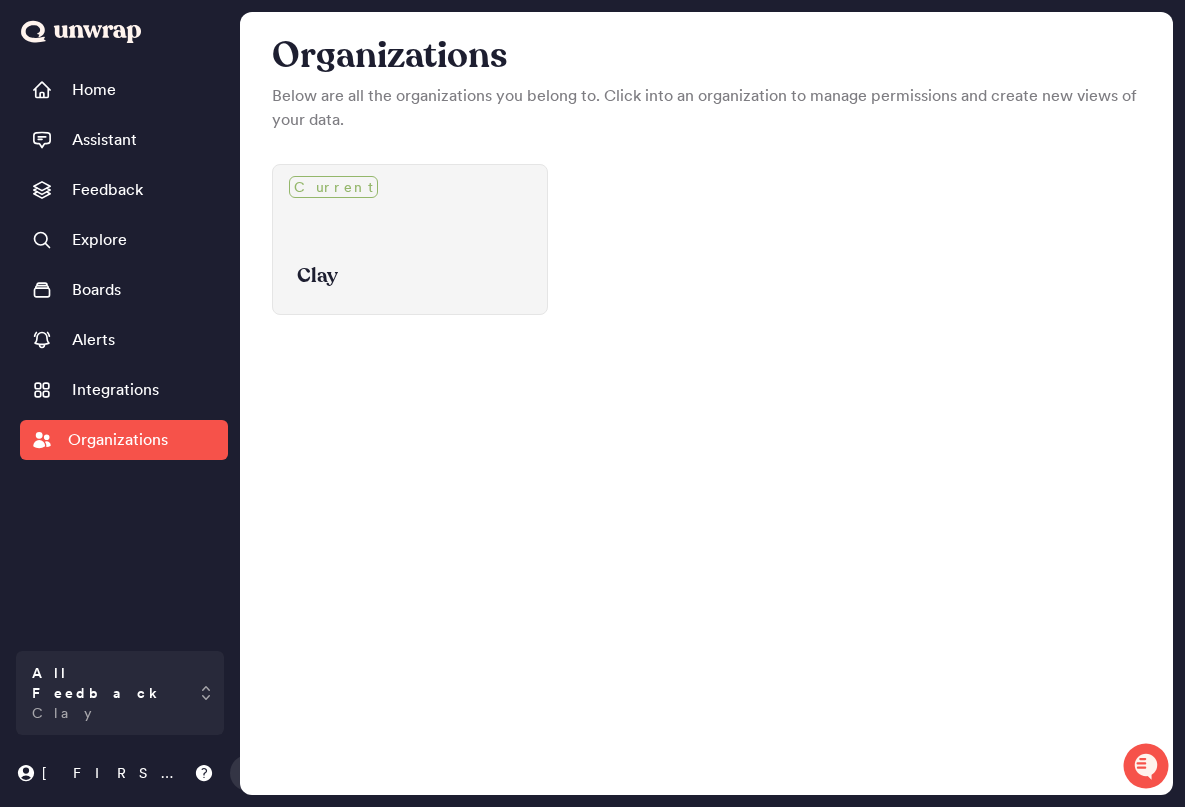 click on "Clay" at bounding box center [410, 261] 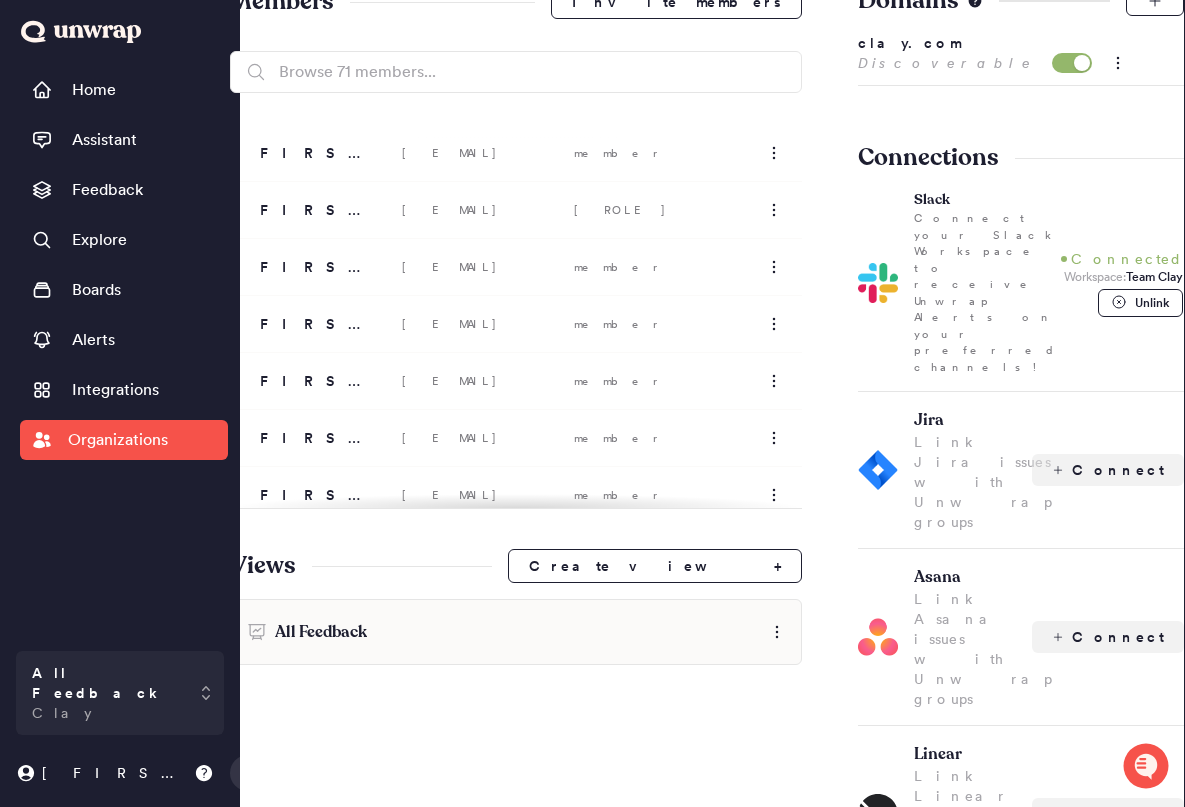 scroll, scrollTop: 167, scrollLeft: 0, axis: vertical 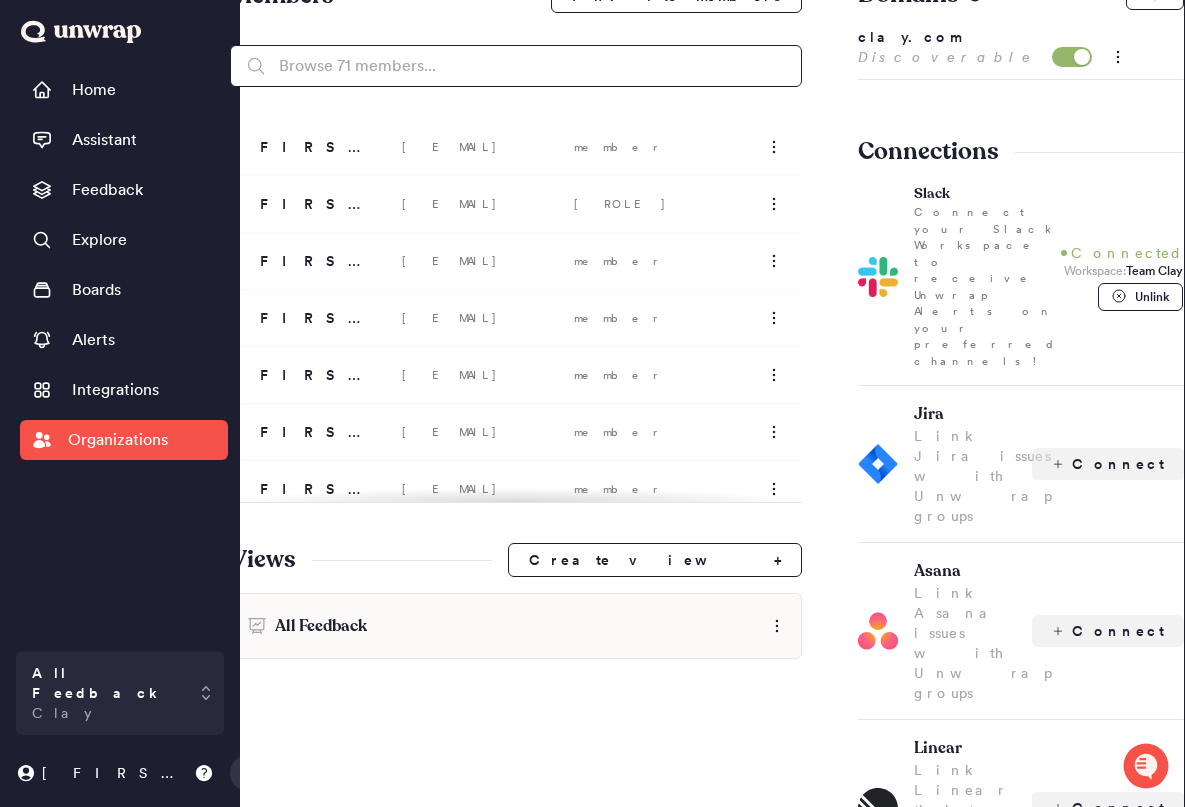 click at bounding box center (516, 66) 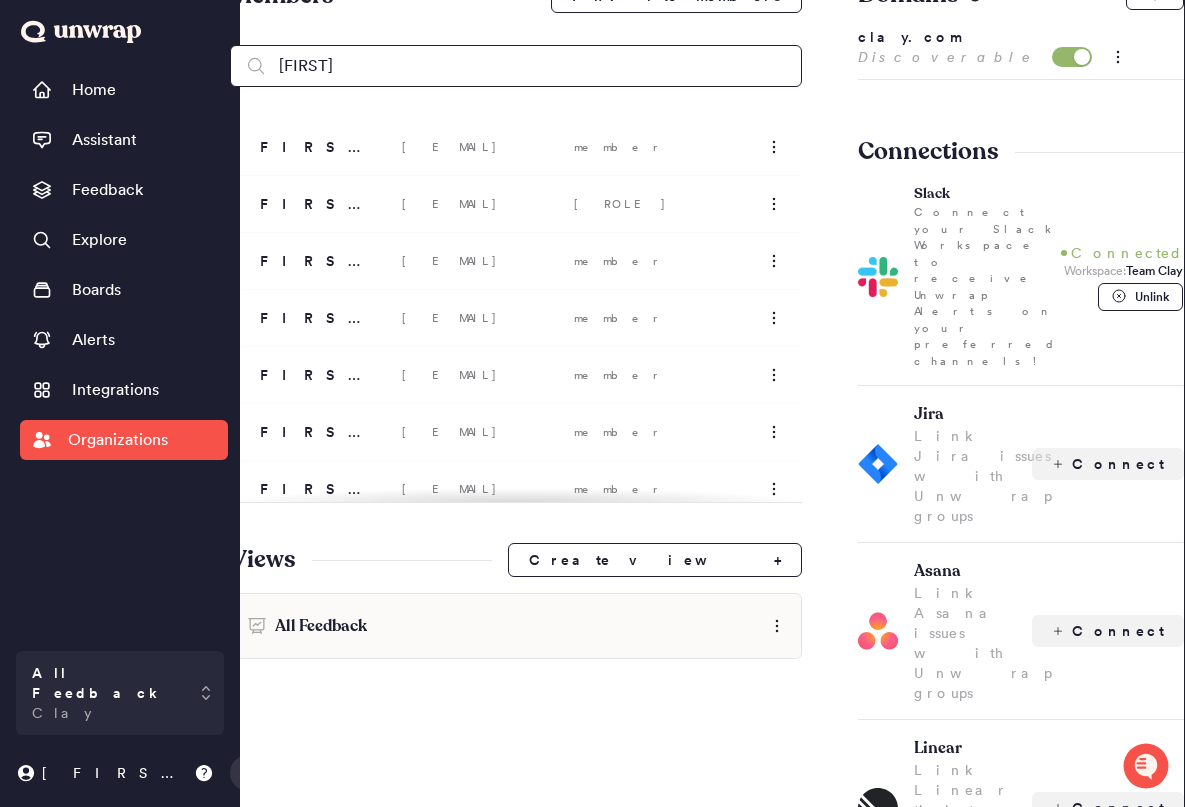 scroll, scrollTop: 97, scrollLeft: 0, axis: vertical 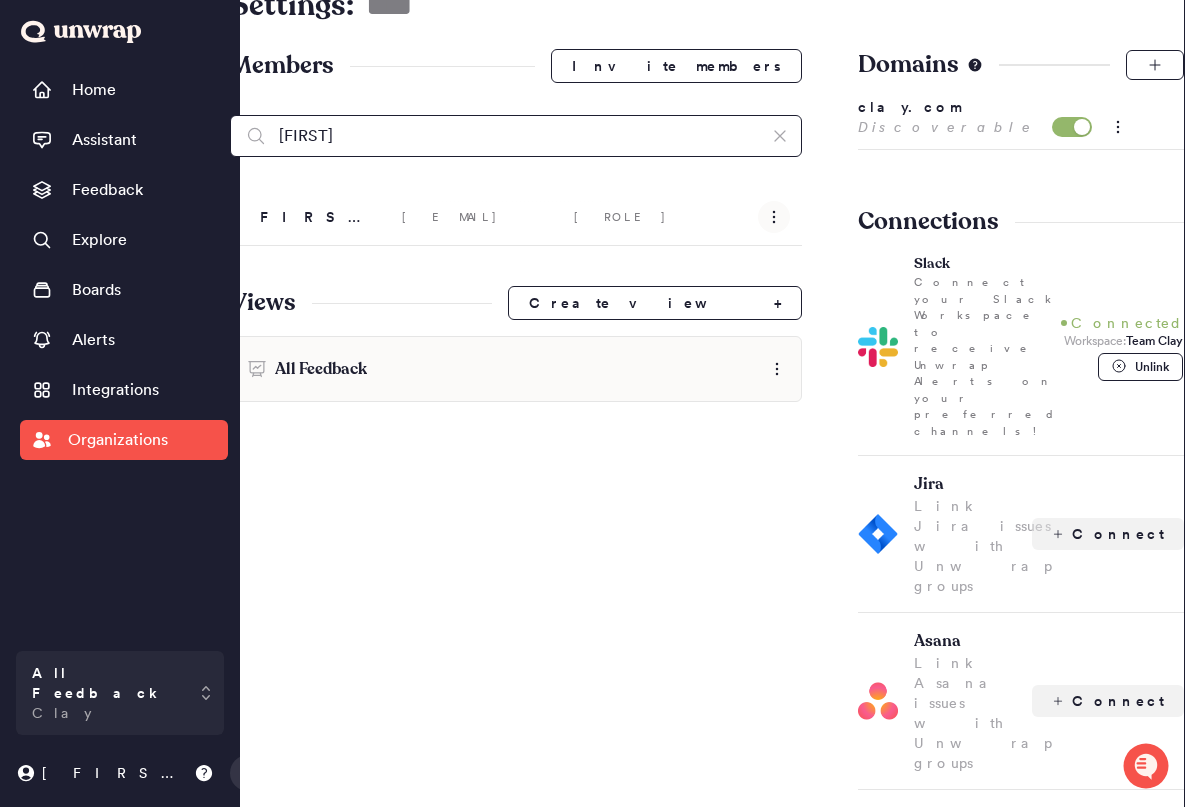 type on "[FIRST]" 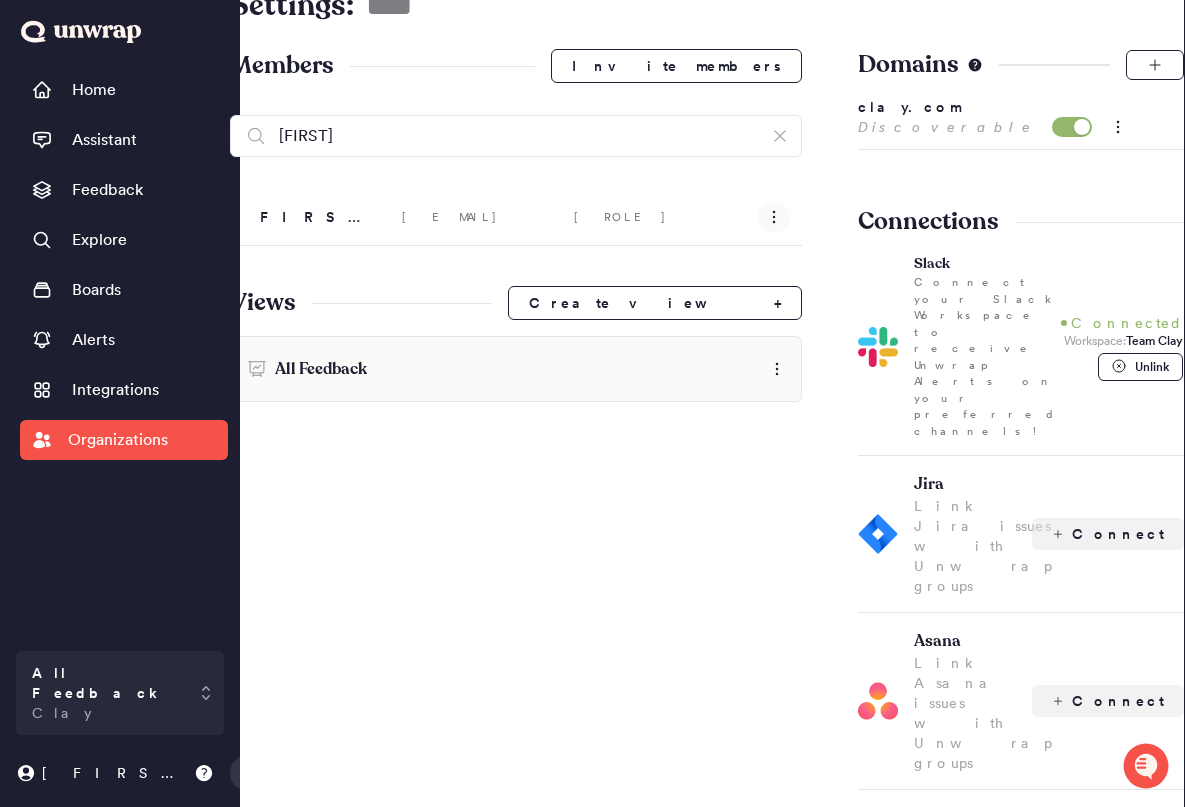 click 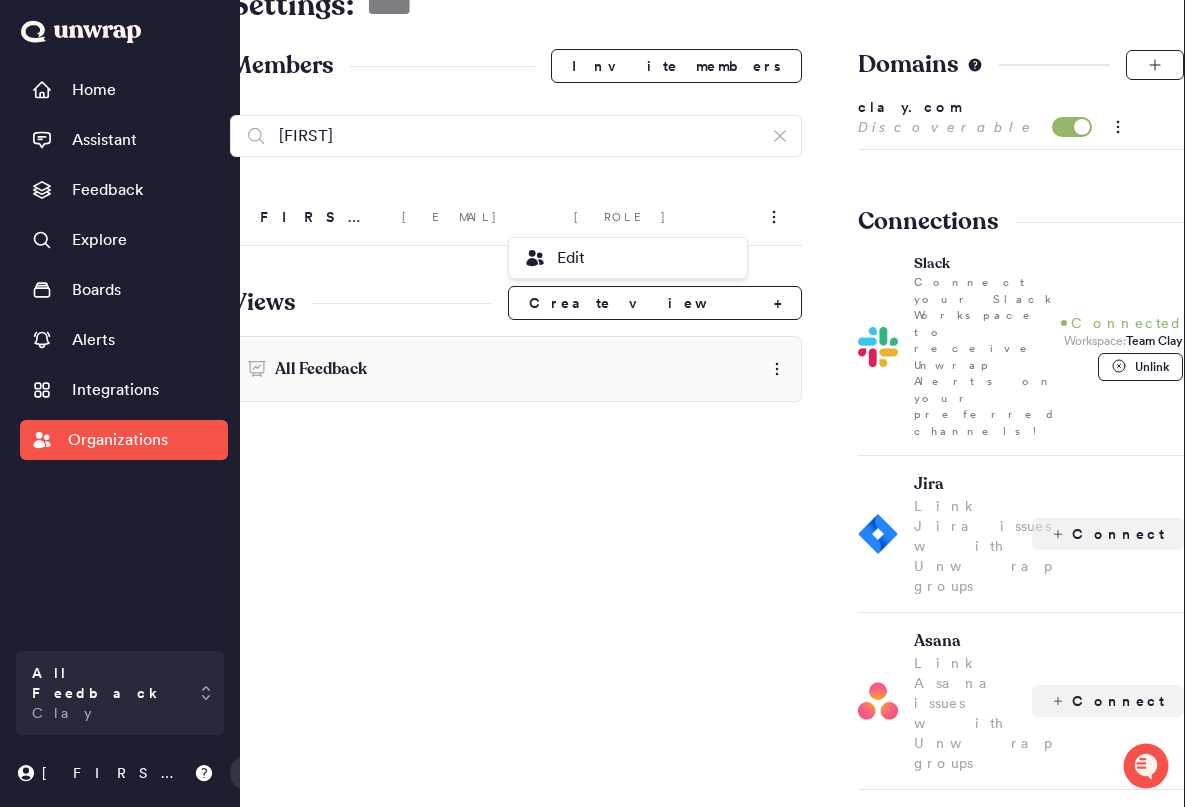 click on "Members Invite members [FIRST] [FIRST] [EMAIL] admin Edit Views Create view + All Feedback" at bounding box center (516, 515) 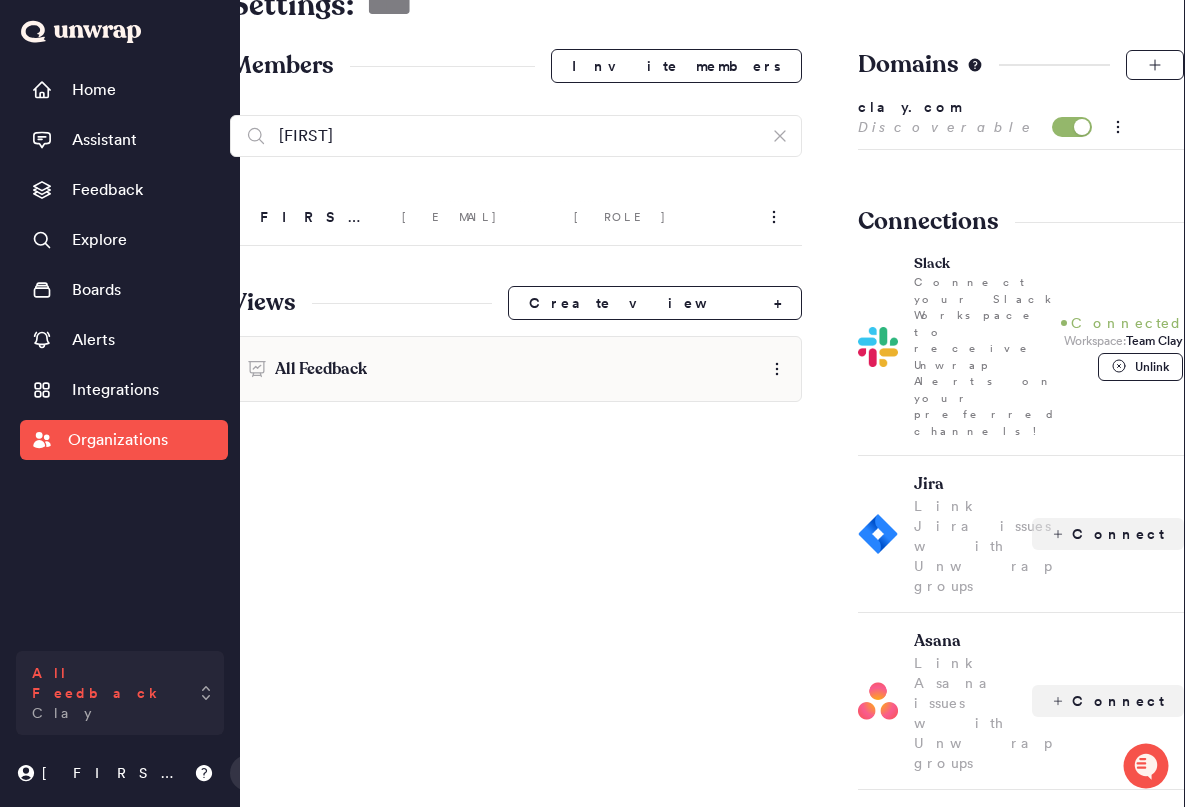 click on "All Feedback" at bounding box center (106, 683) 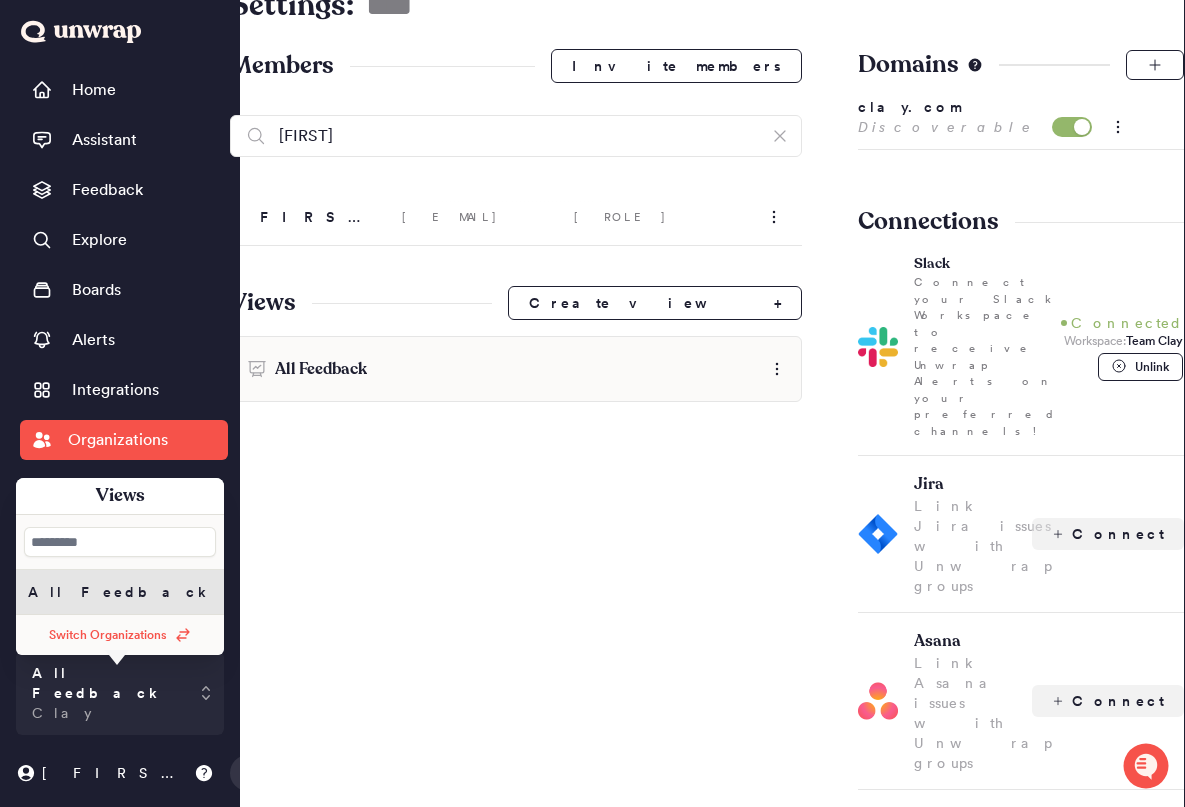 click on "Members Invite members [FIRST] [FIRST] [EMAIL] admin Views Create view + All Feedback" at bounding box center (516, 515) 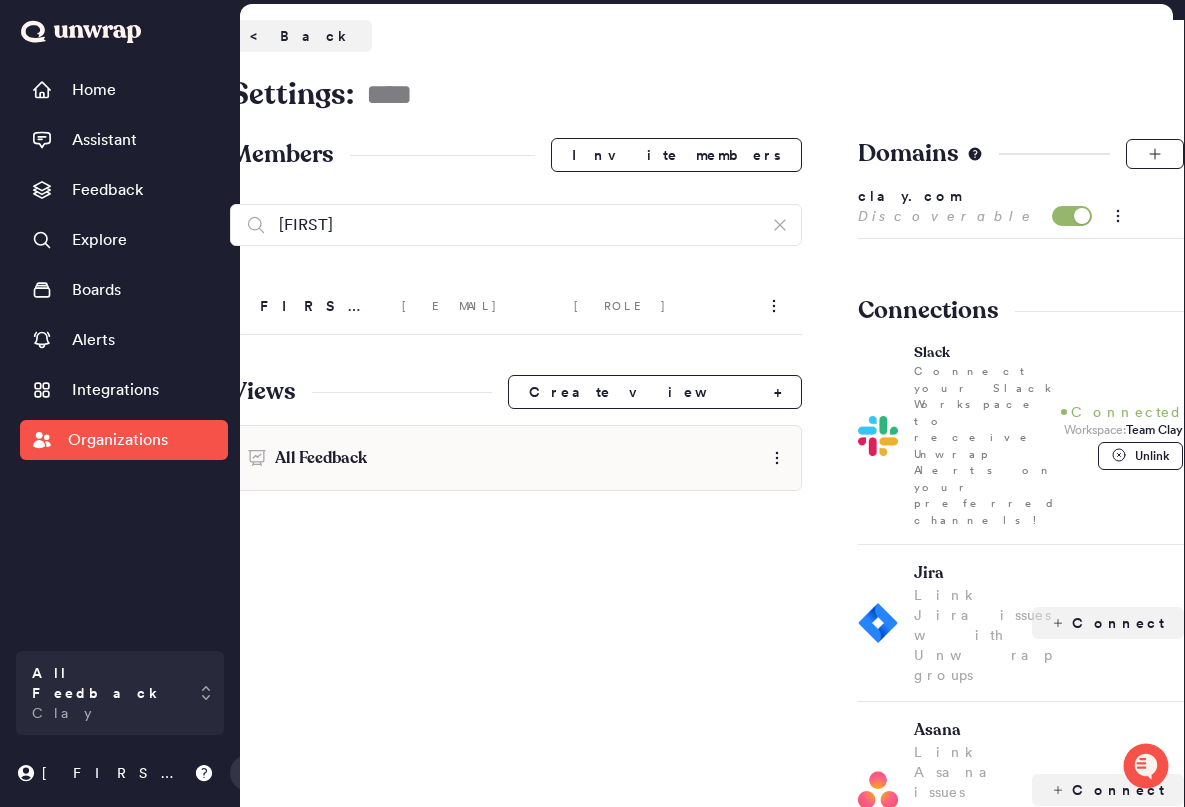 scroll, scrollTop: 0, scrollLeft: 0, axis: both 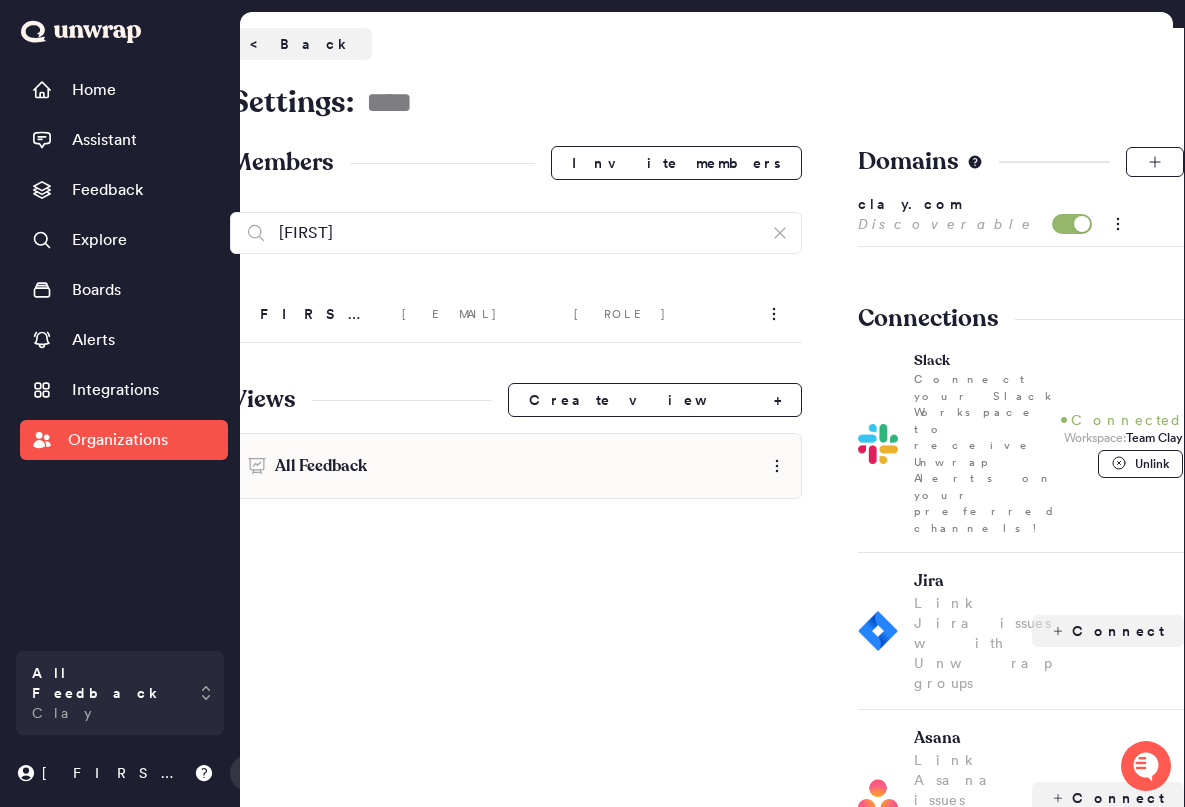click 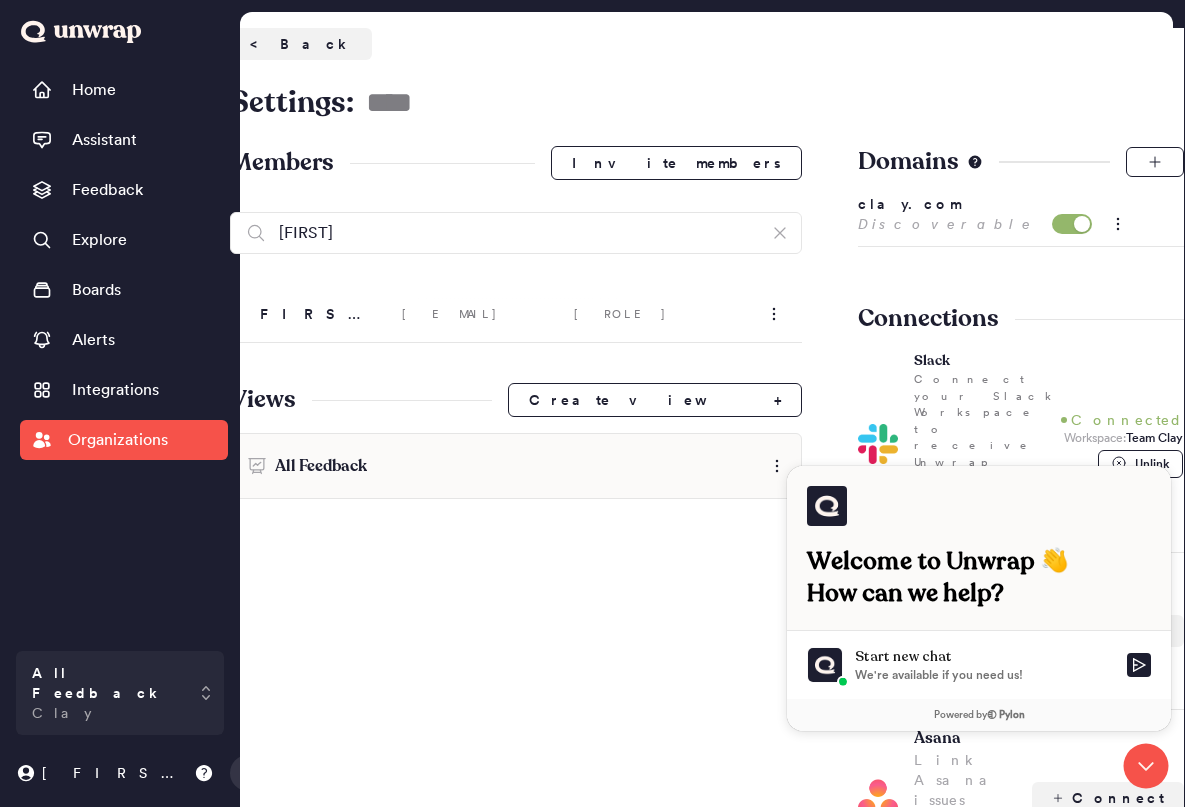 click on "We're available if you need us!" at bounding box center (985, 675) 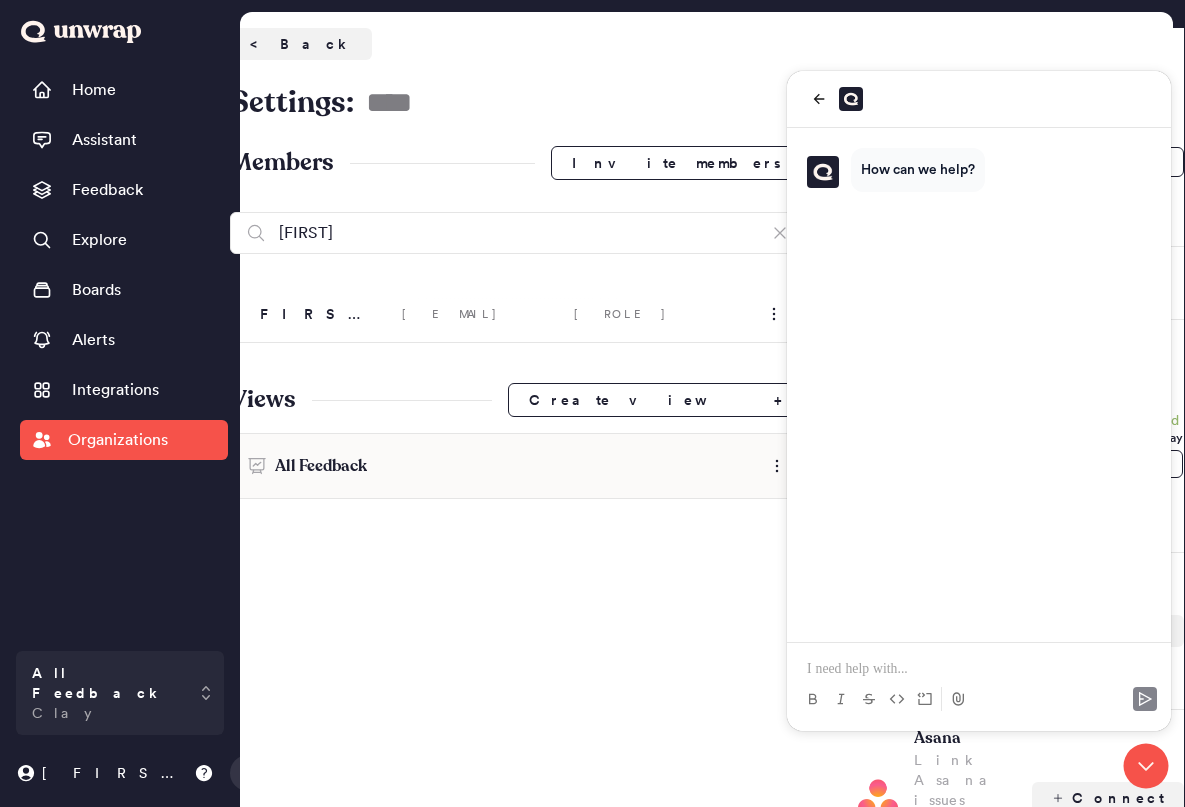 type 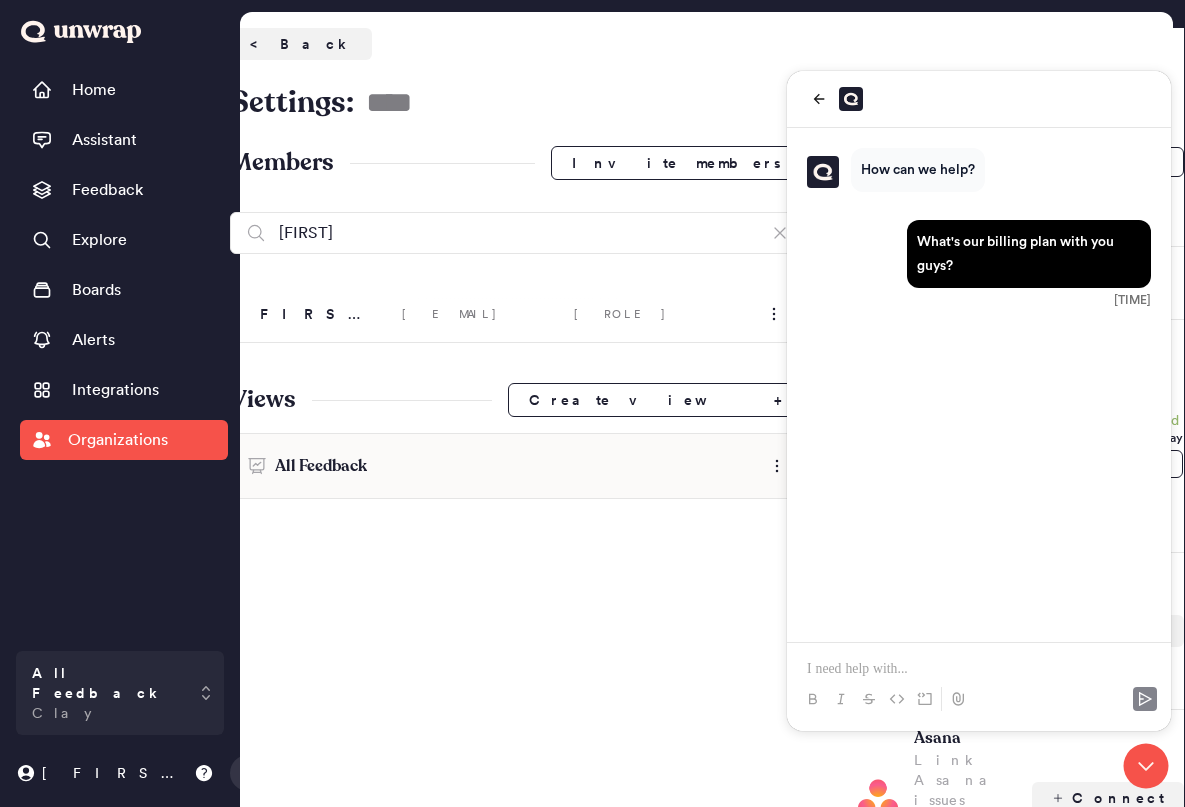 click on "Members Invite members [FIRST] [FIRST] [EMAIL] admin Views Create view + All Feedback" at bounding box center [516, 612] 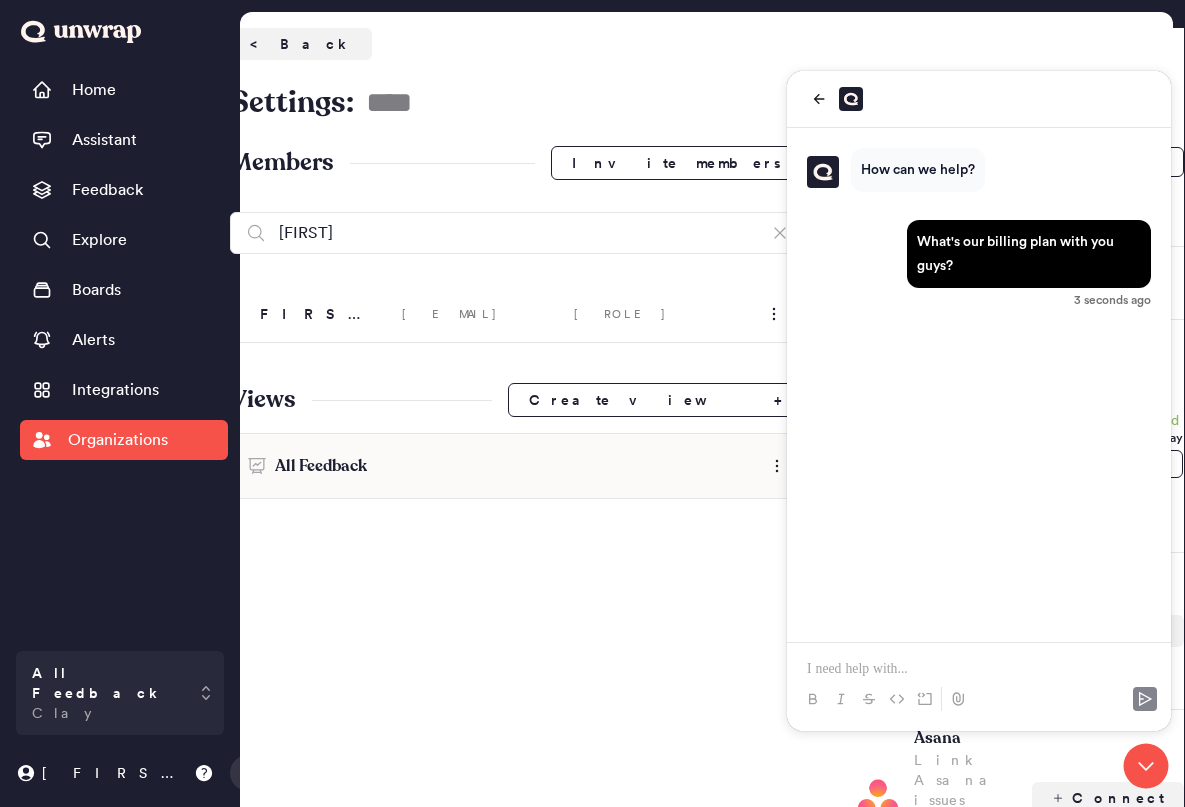 click at bounding box center (774, 314) 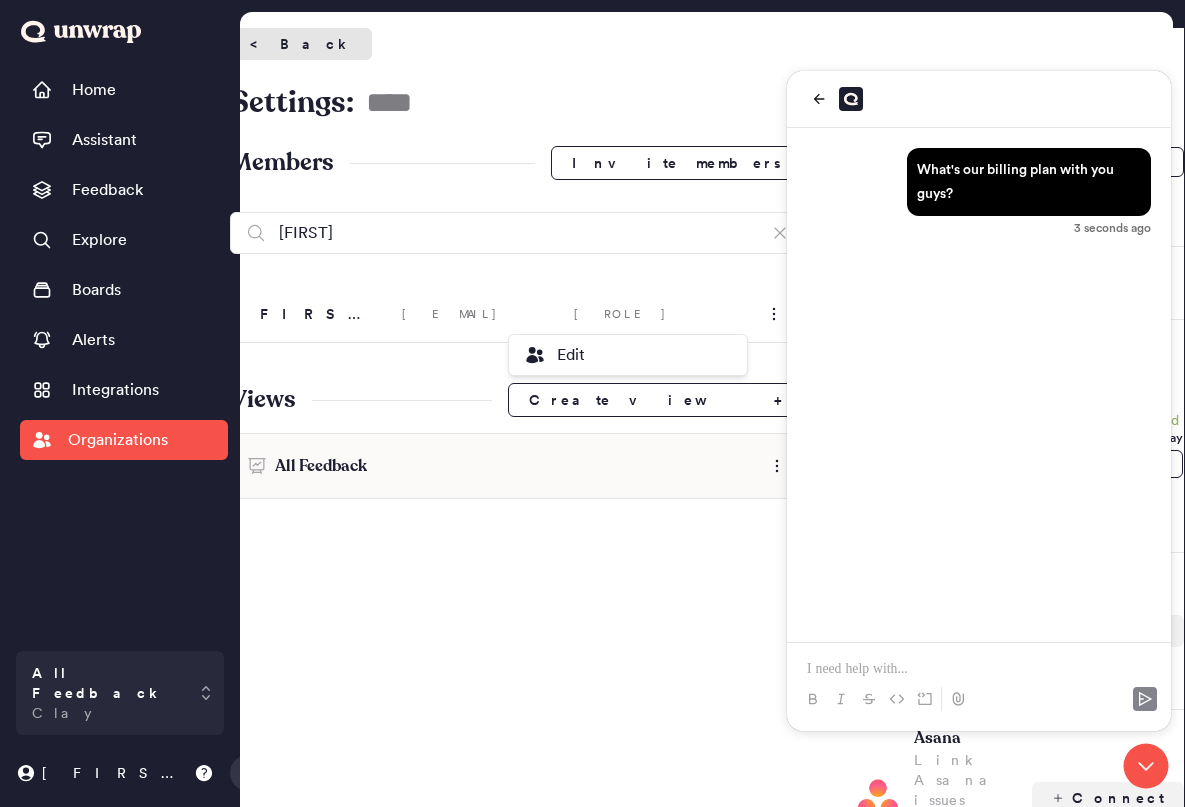 click on "< Back" at bounding box center [301, 44] 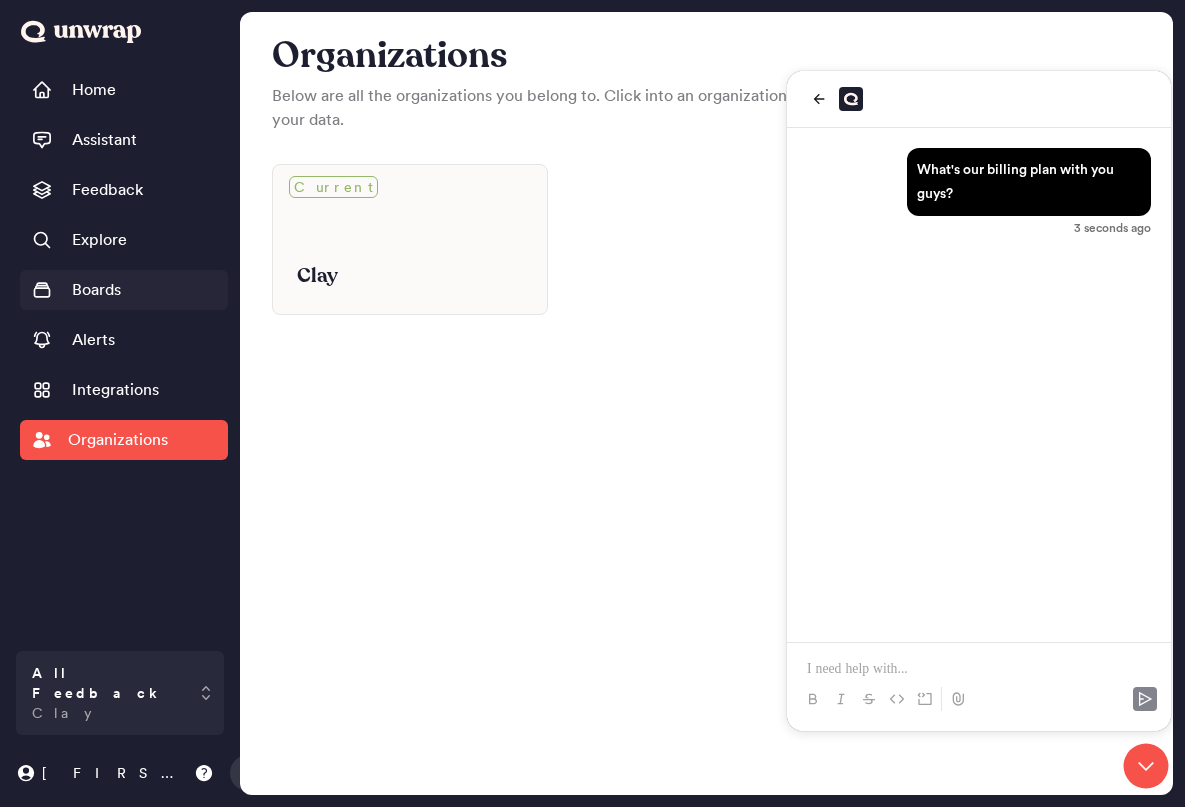 click on "Boards" at bounding box center (96, 290) 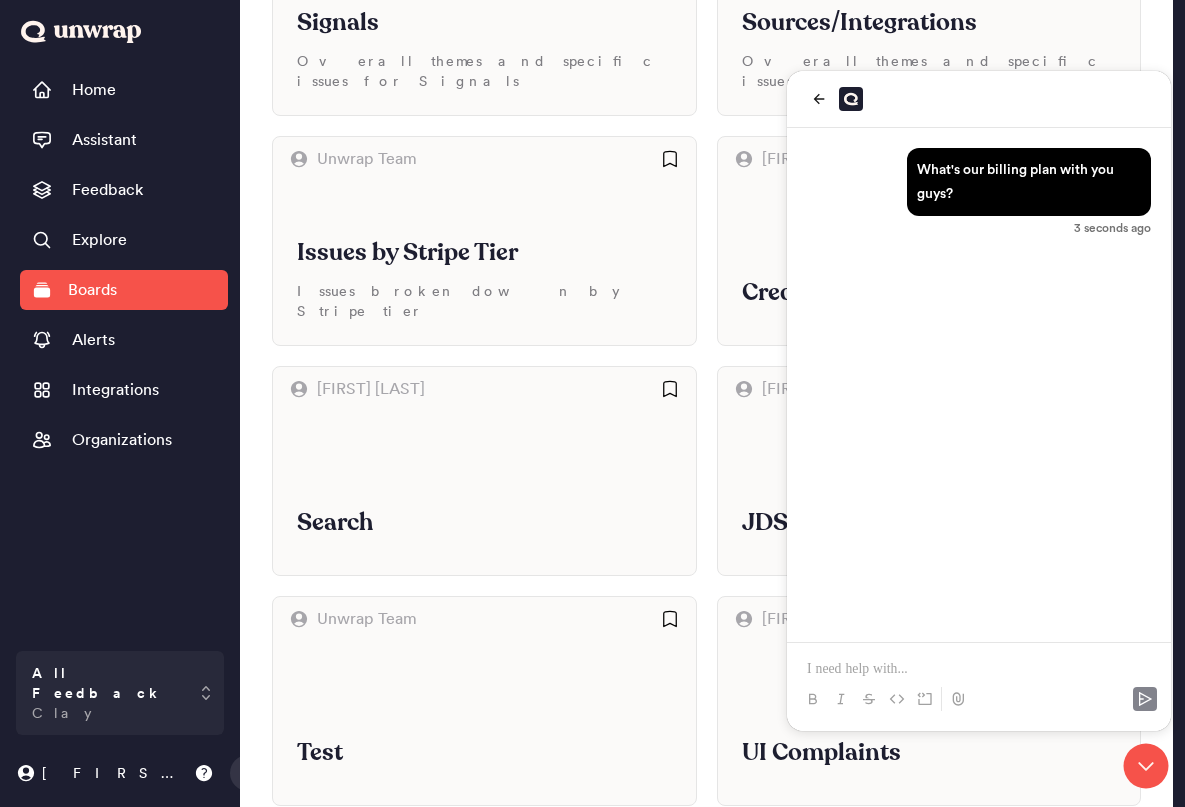 scroll, scrollTop: 722, scrollLeft: 0, axis: vertical 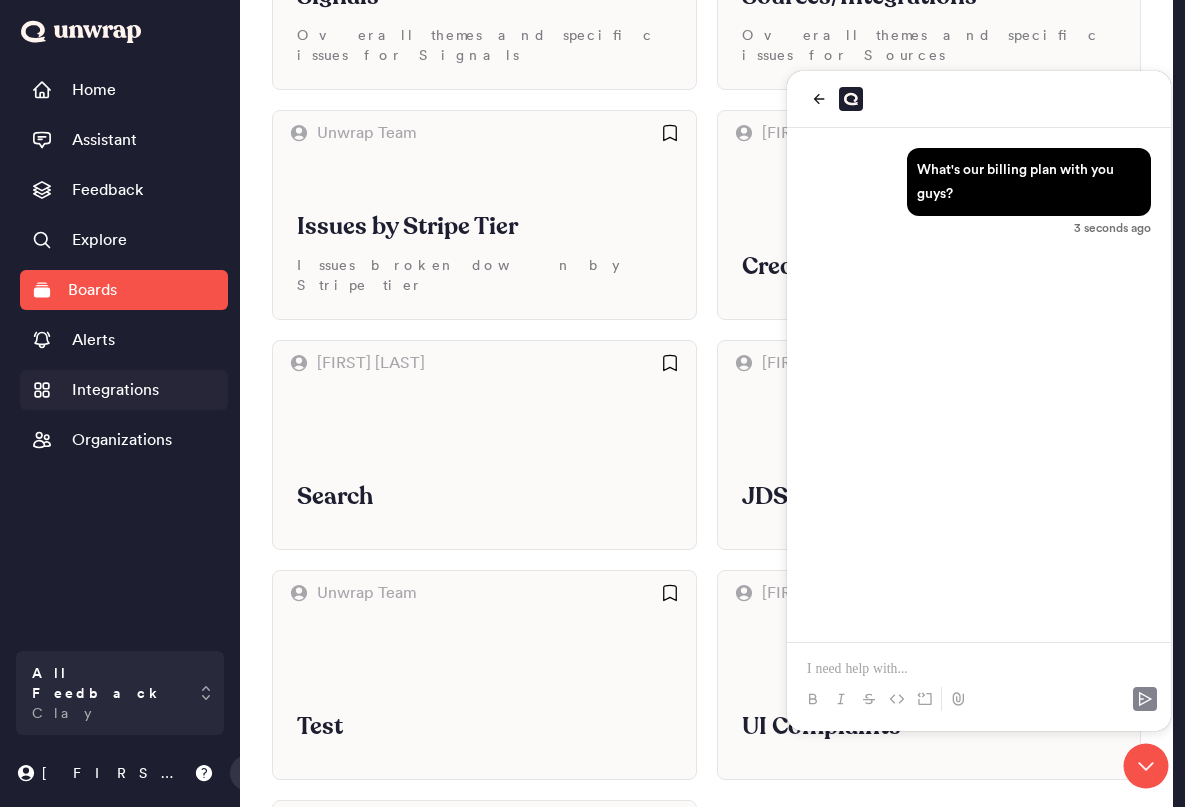 click on "Integrations" at bounding box center [115, 390] 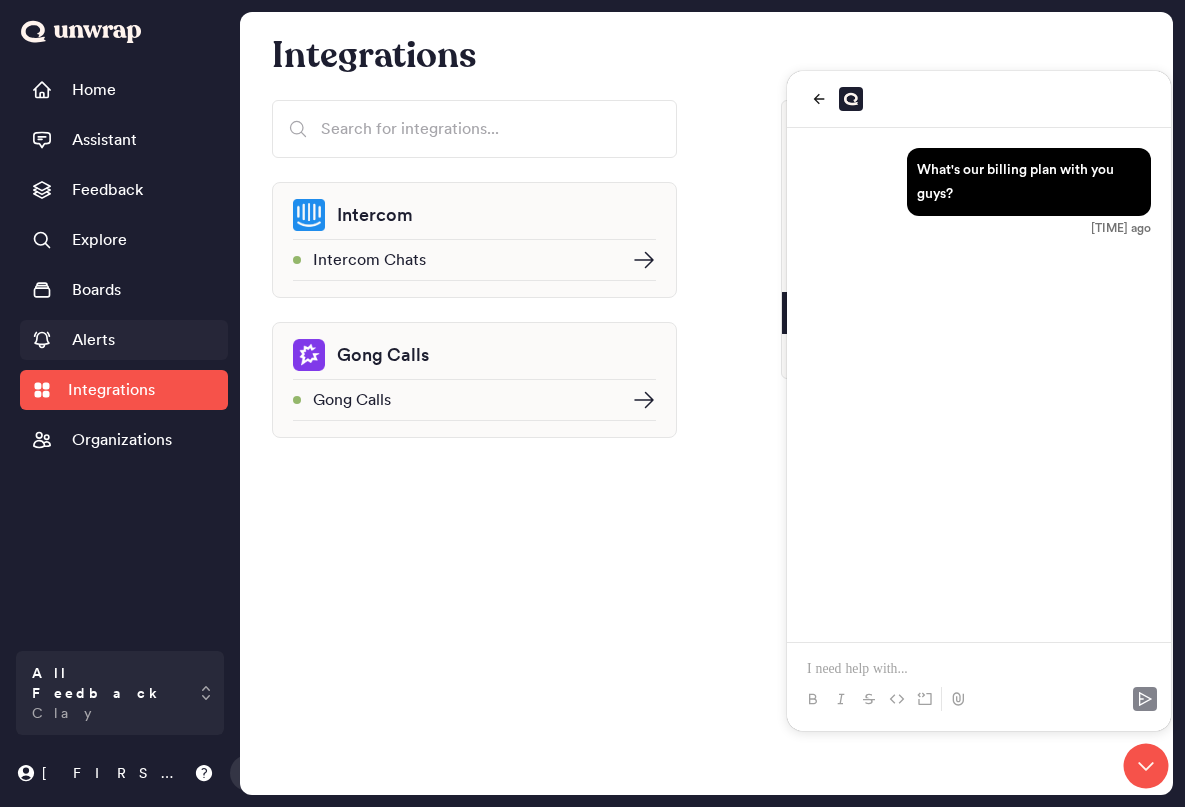 click on "Alerts" at bounding box center (124, 340) 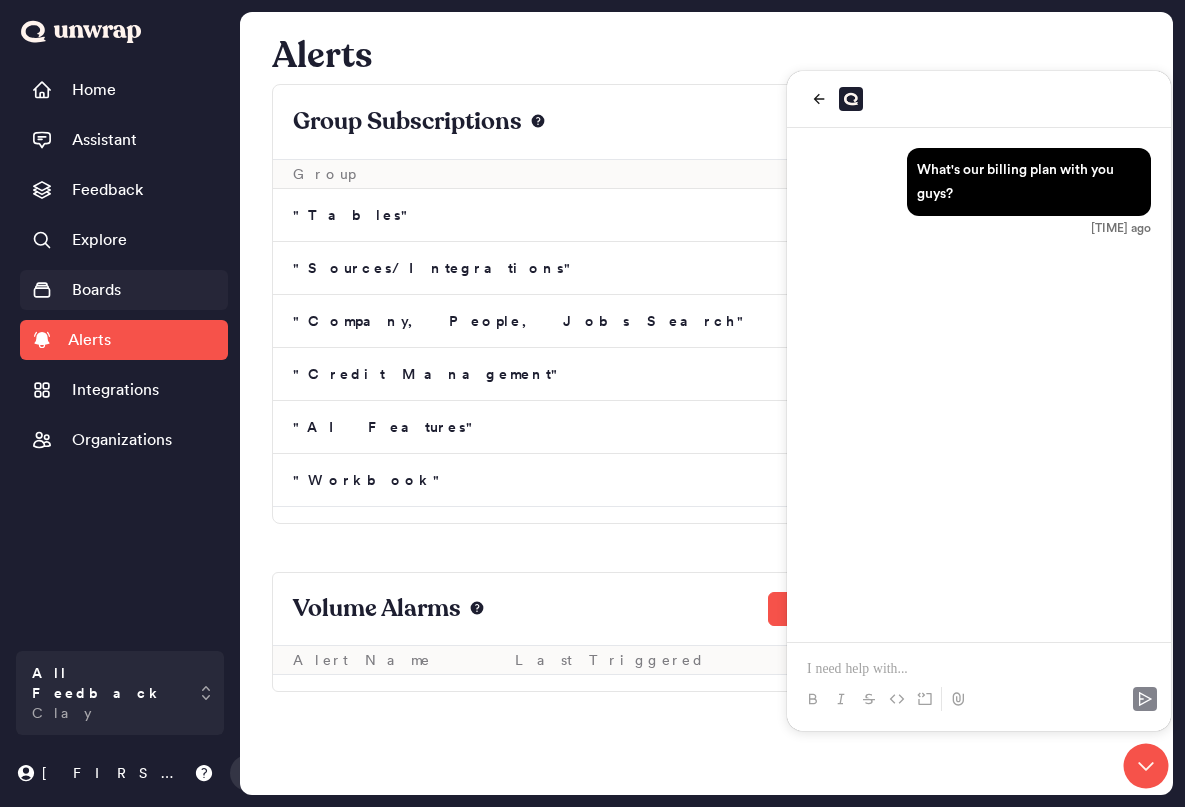 click on "Boards" at bounding box center [96, 290] 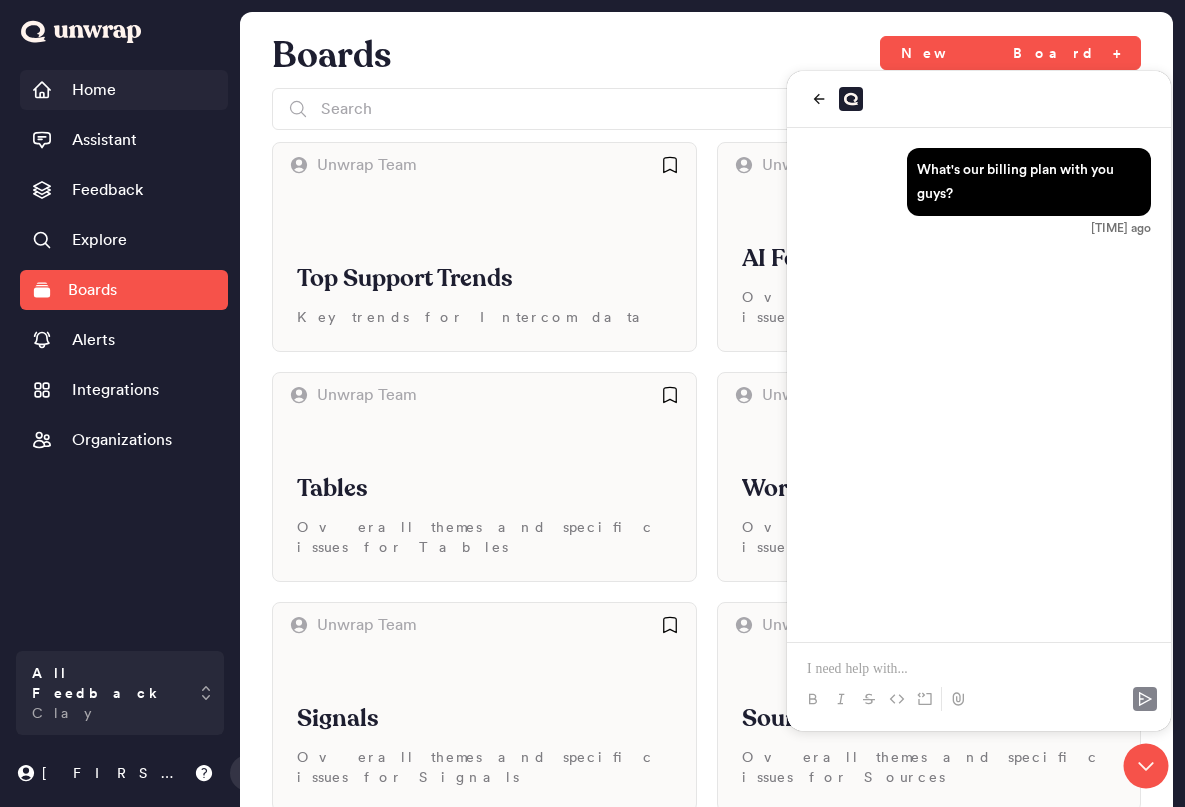 click on "Home" at bounding box center (124, 90) 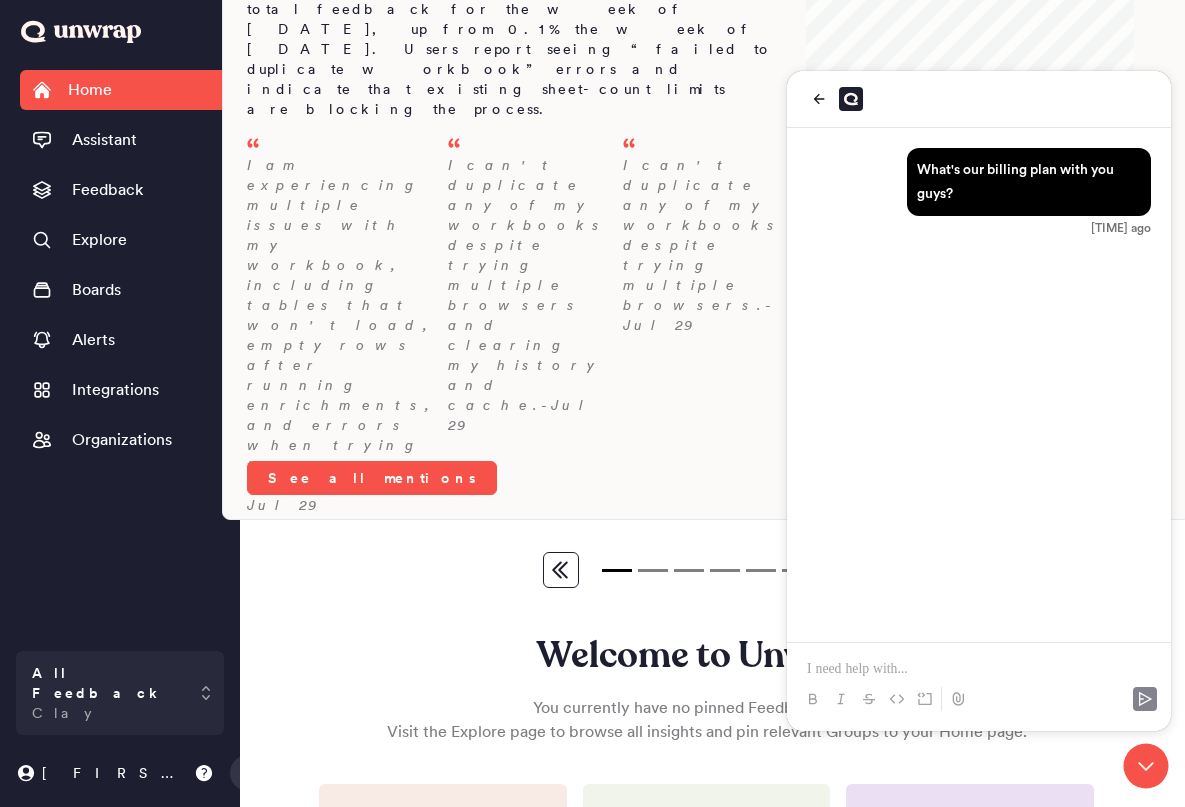 scroll, scrollTop: 359, scrollLeft: 0, axis: vertical 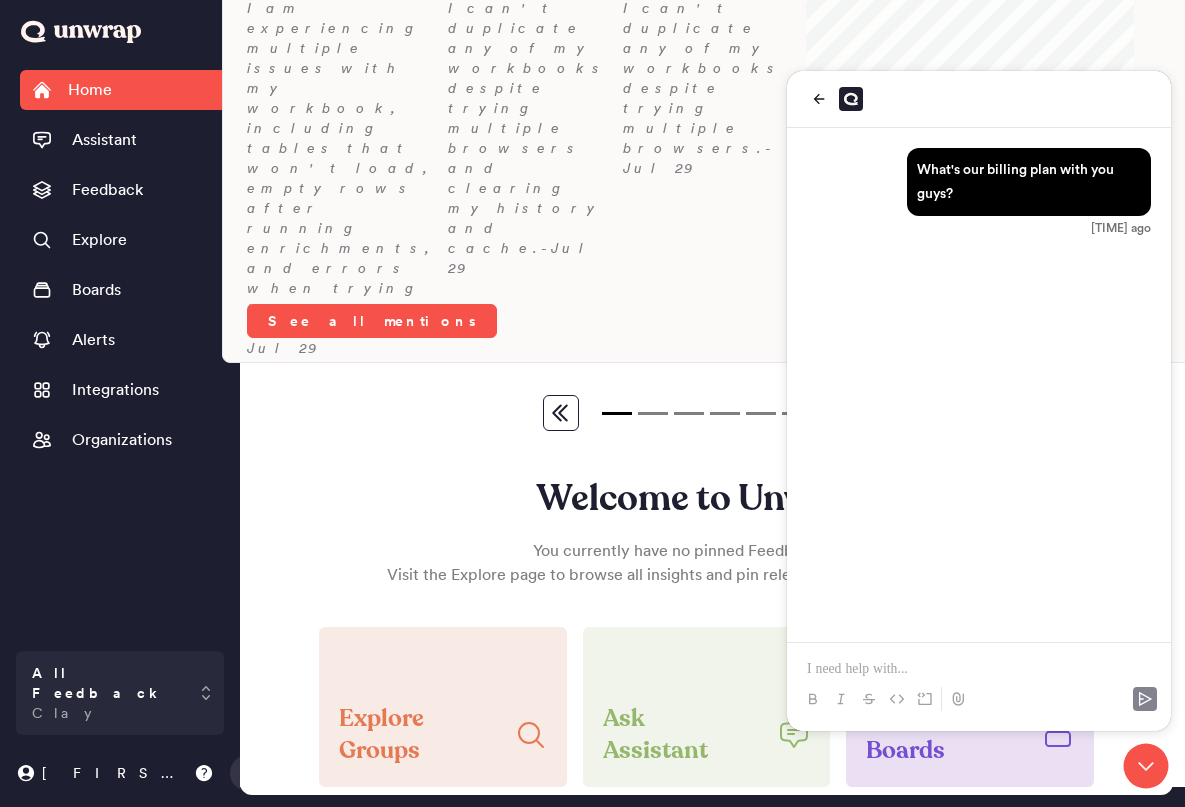 click at bounding box center [979, 99] 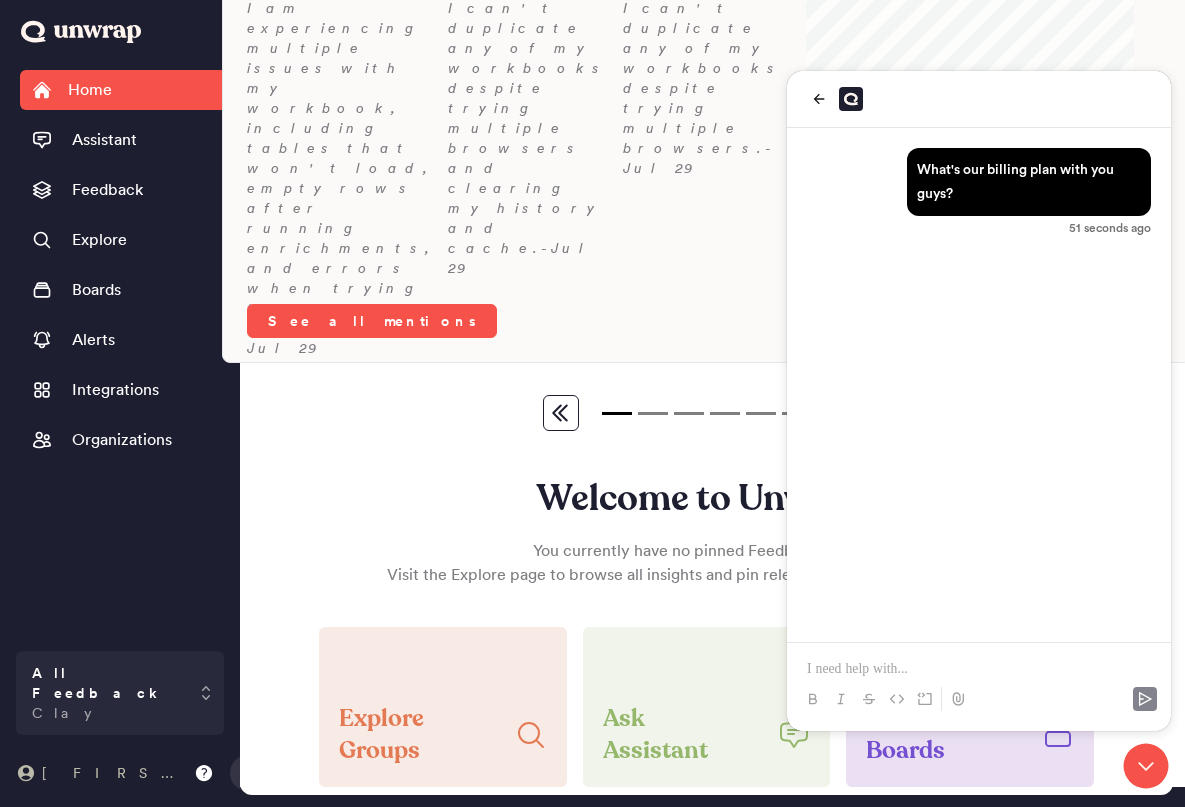 click on "[FIRST]" at bounding box center (114, 773) 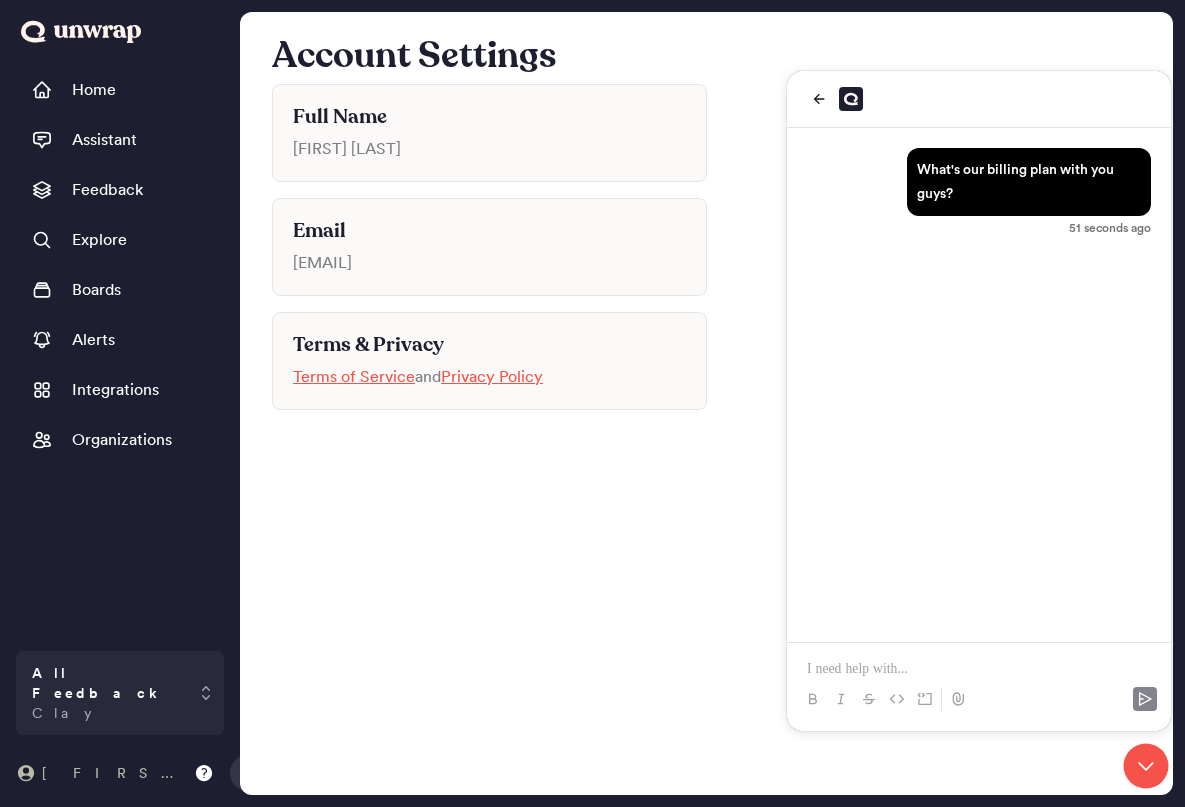 scroll, scrollTop: 0, scrollLeft: 0, axis: both 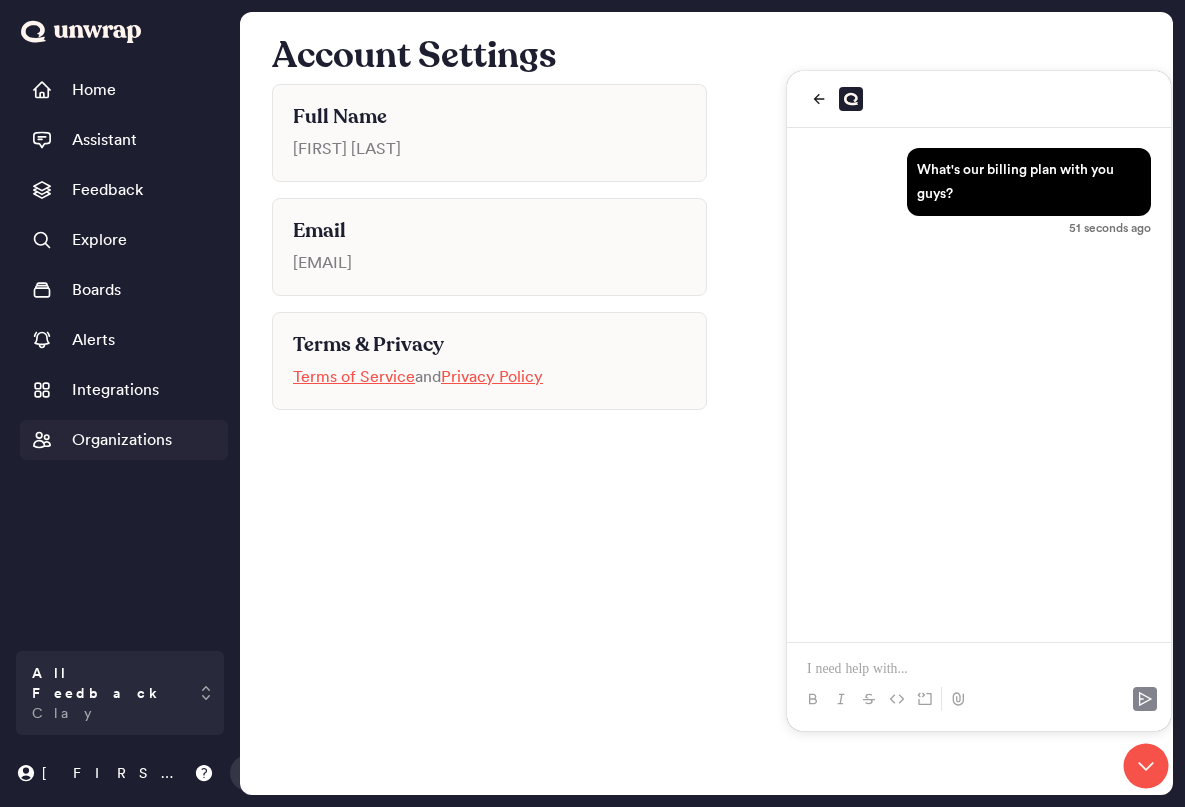 click on "Organizations" at bounding box center [122, 440] 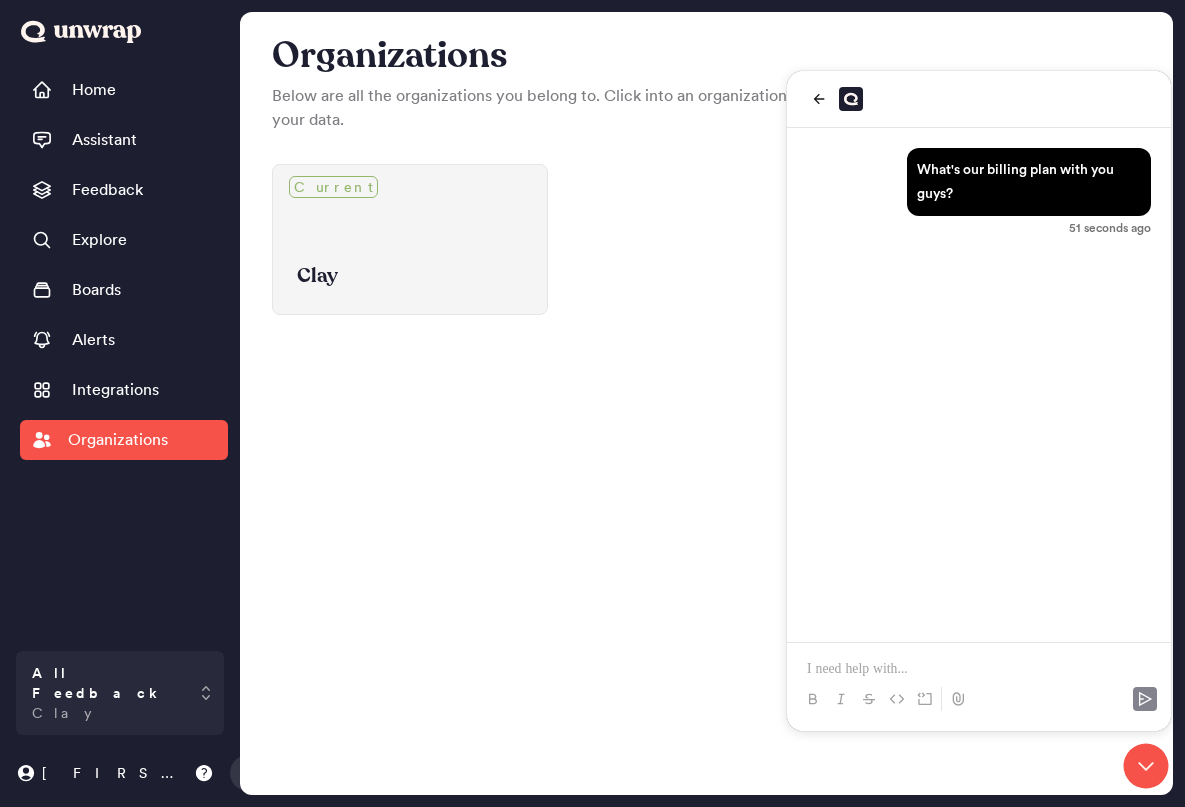 click on "Clay" at bounding box center (410, 261) 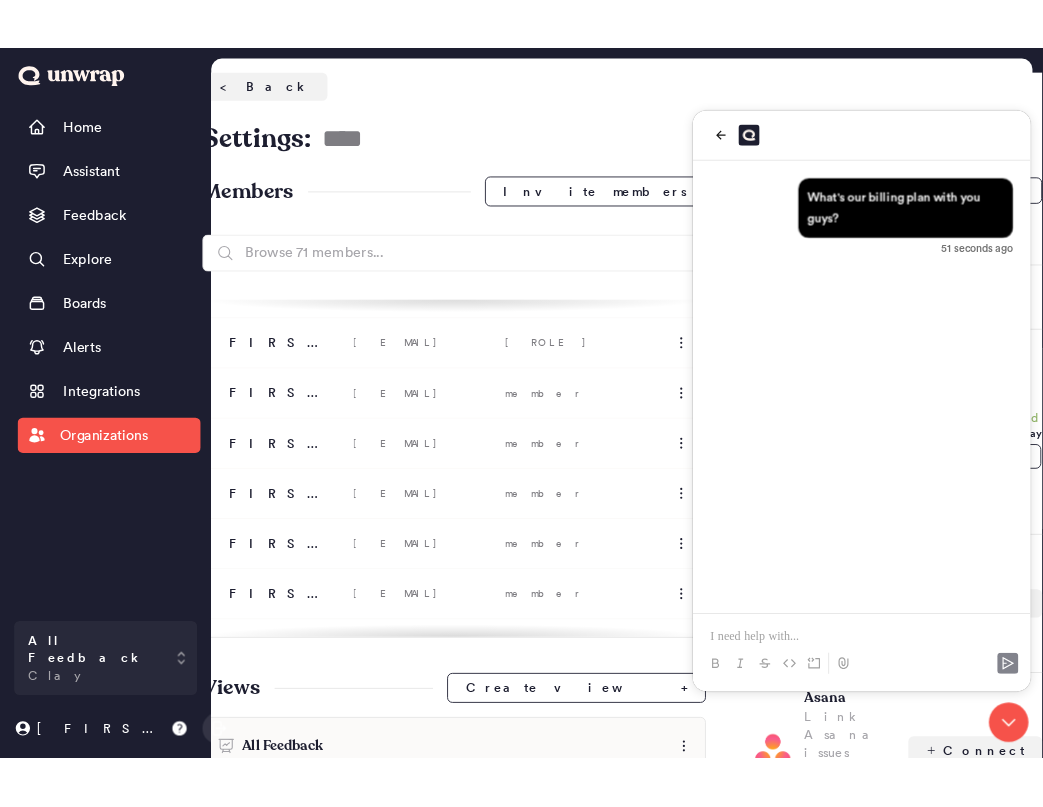 scroll, scrollTop: 0, scrollLeft: 0, axis: both 